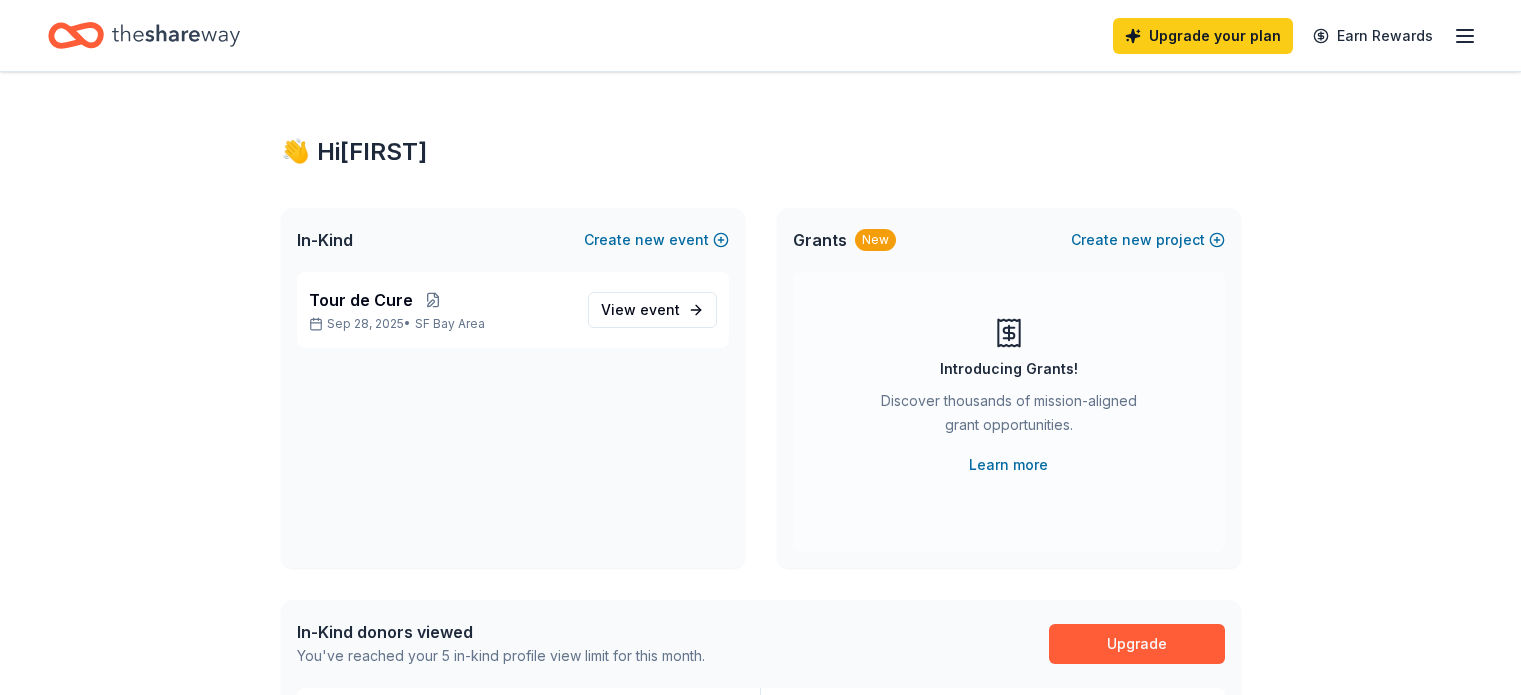 scroll, scrollTop: 0, scrollLeft: 0, axis: both 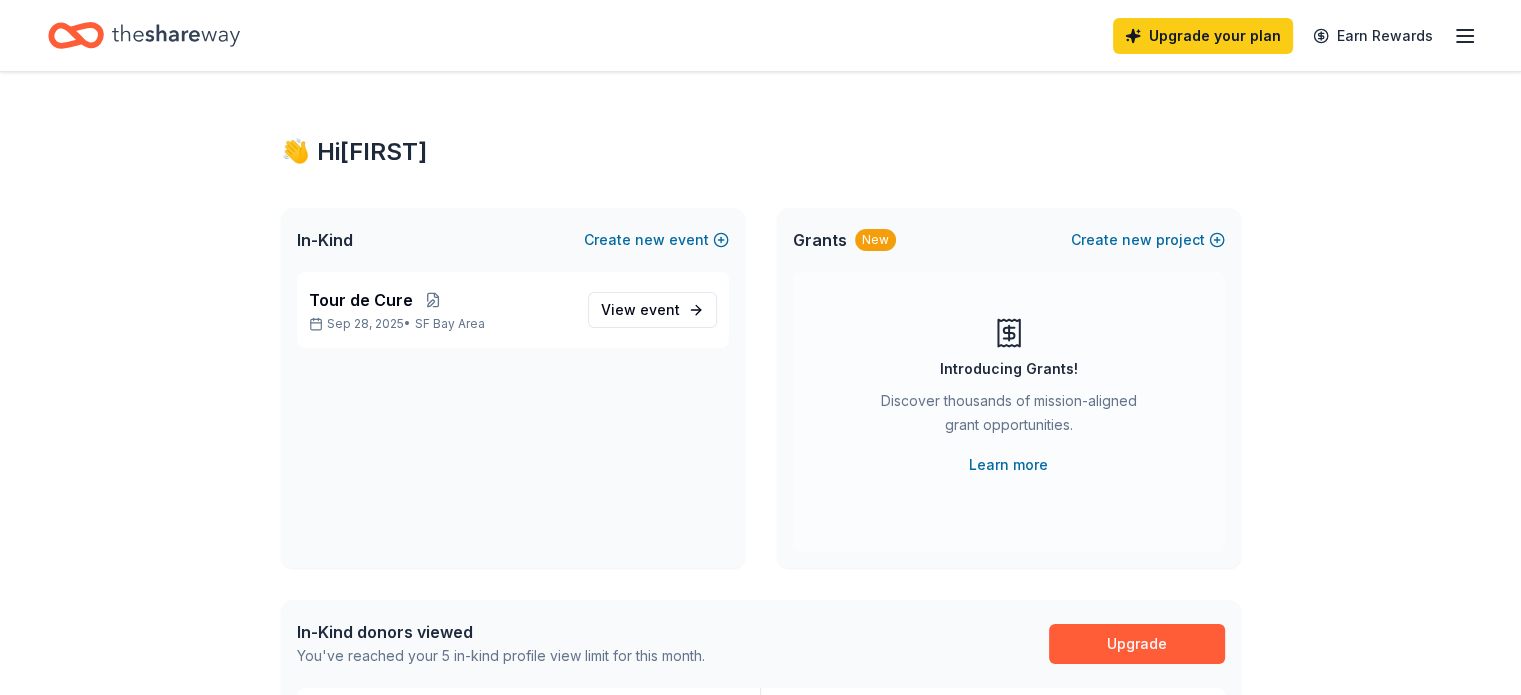 click 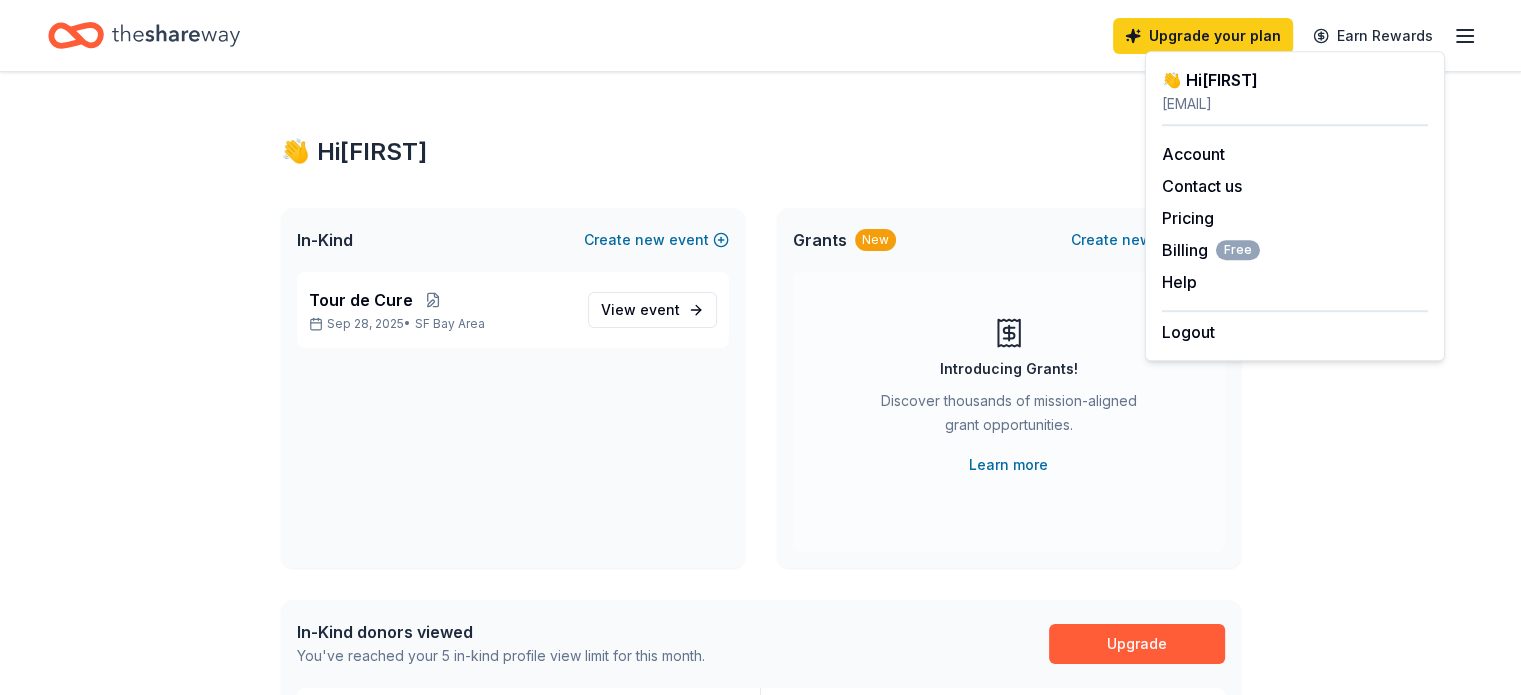 click 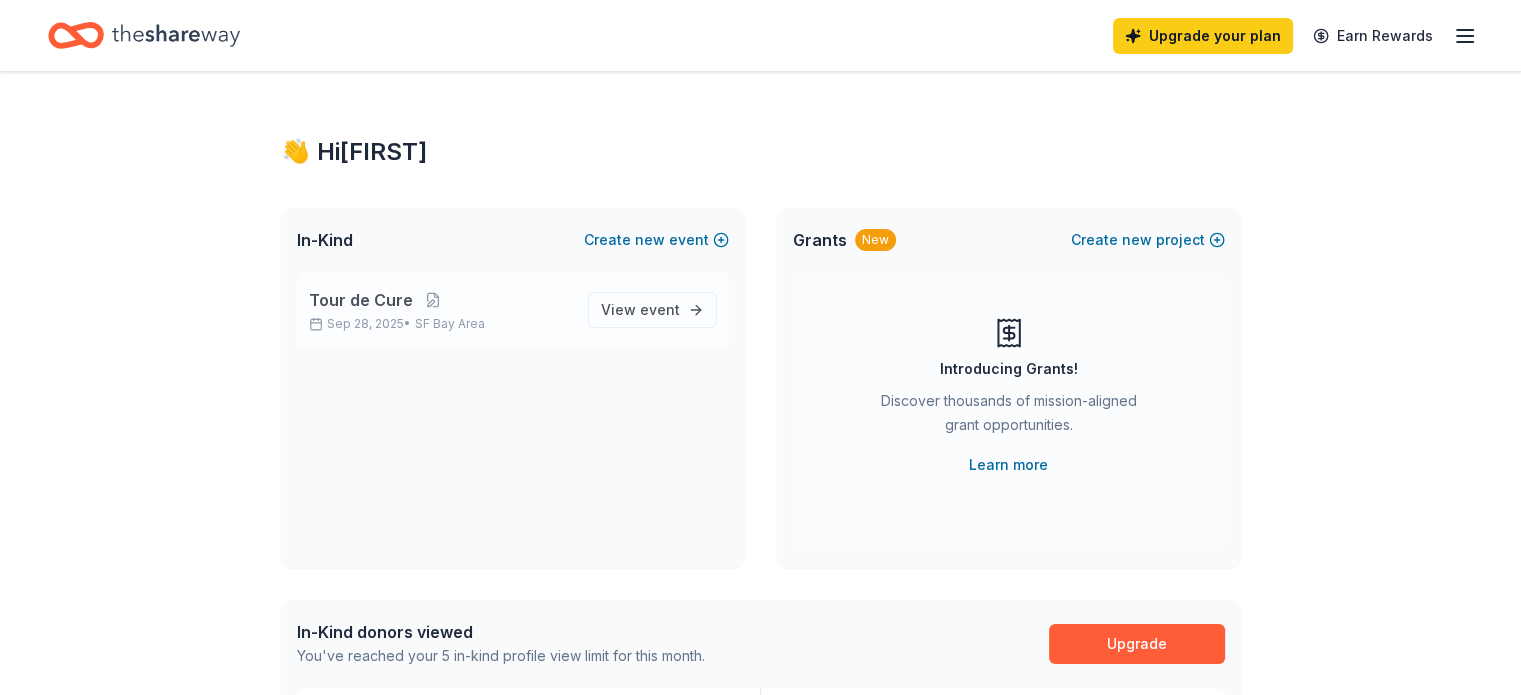 click on "Tour de Cure [DATE] • SF Bay Area View event" at bounding box center (513, 310) 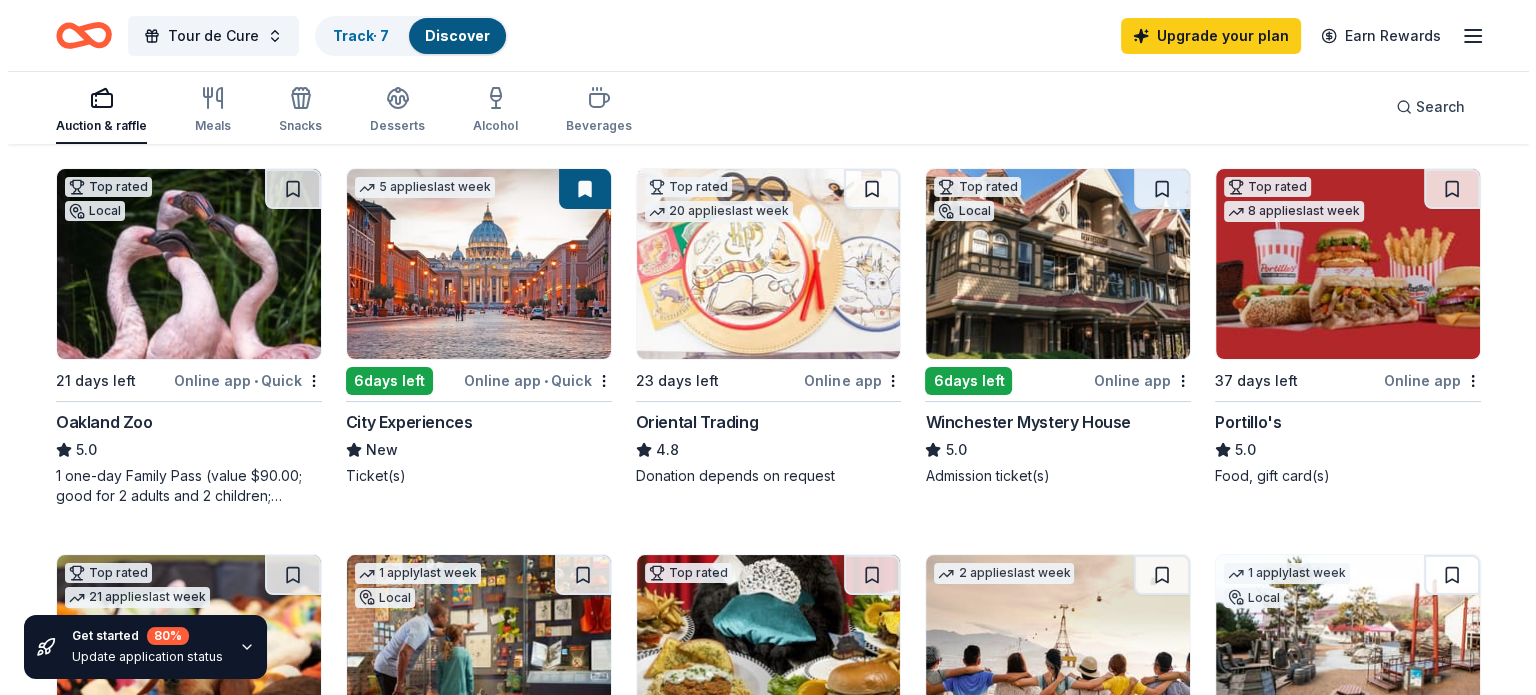 scroll, scrollTop: 0, scrollLeft: 0, axis: both 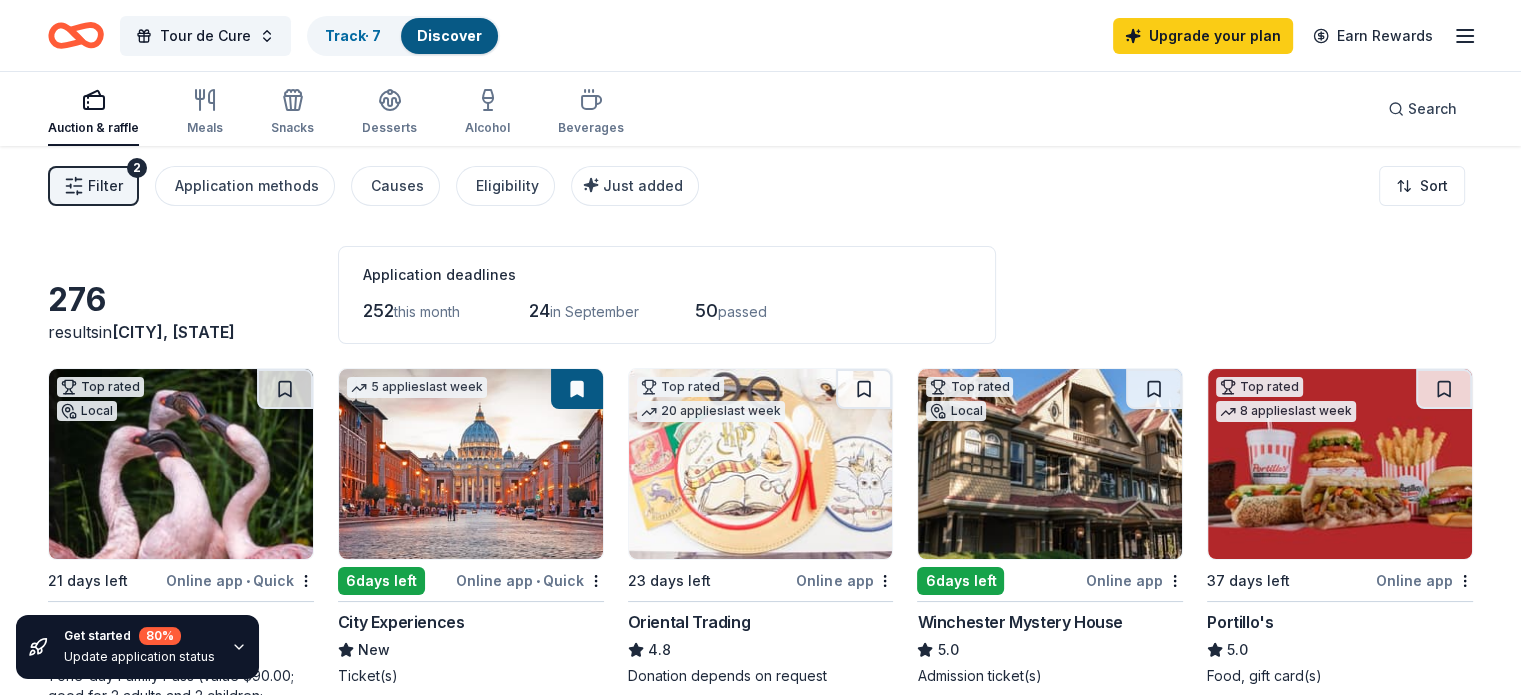 click on "Filter 2" at bounding box center (93, 186) 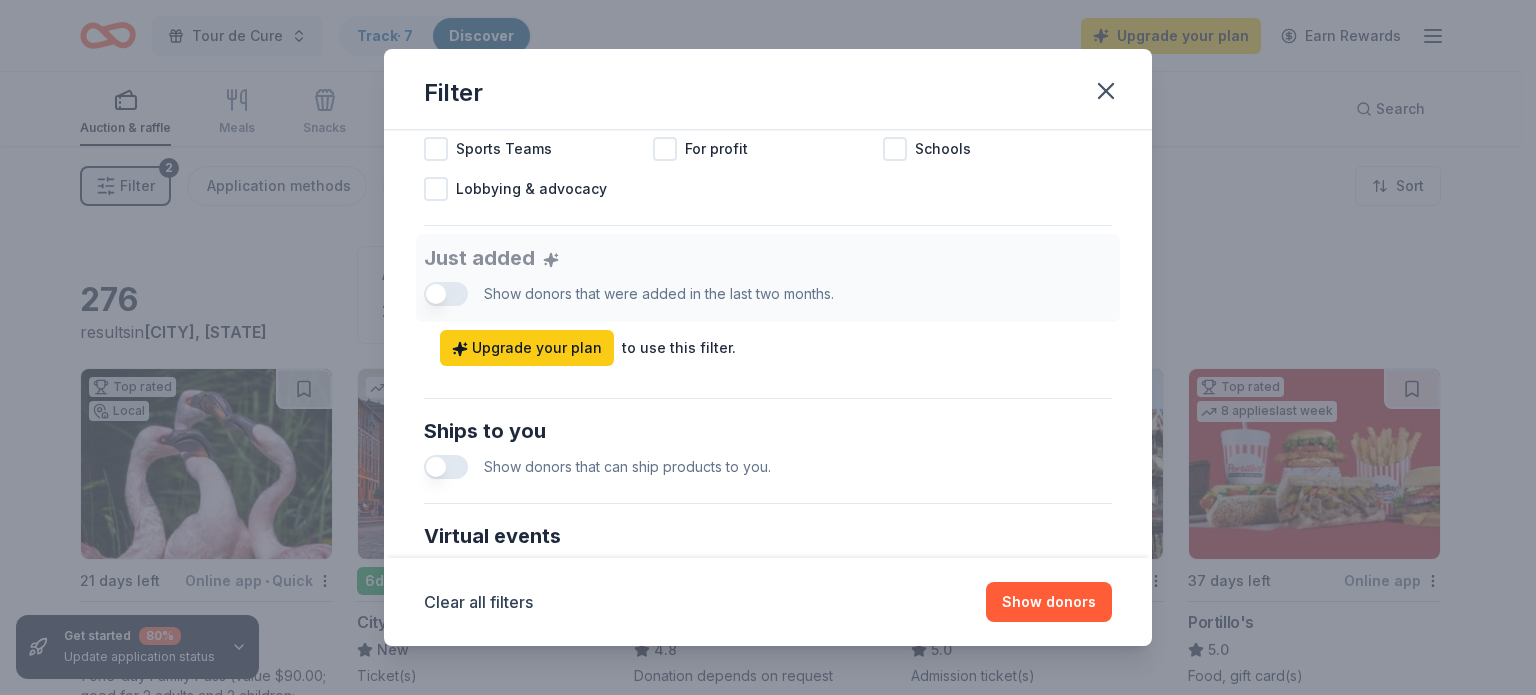 scroll, scrollTop: 1024, scrollLeft: 0, axis: vertical 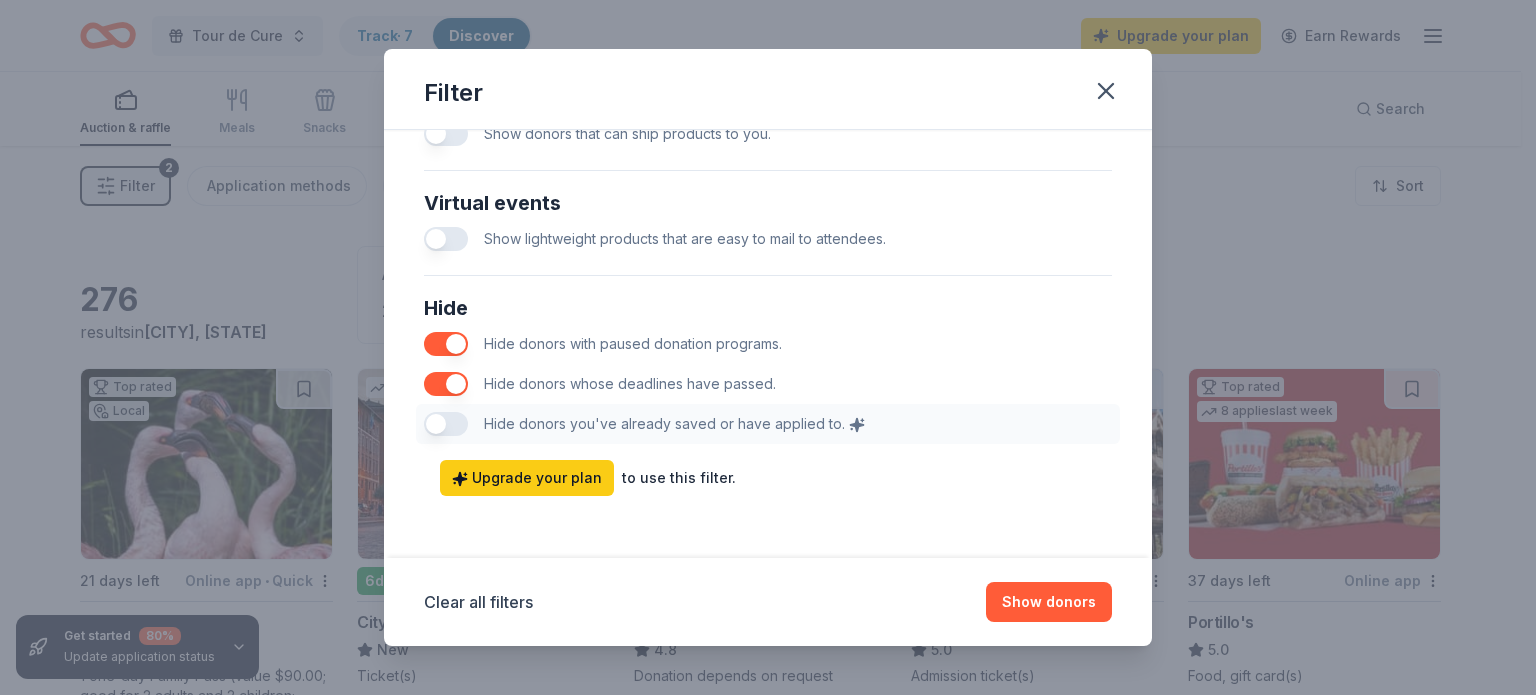 click at bounding box center [446, 344] 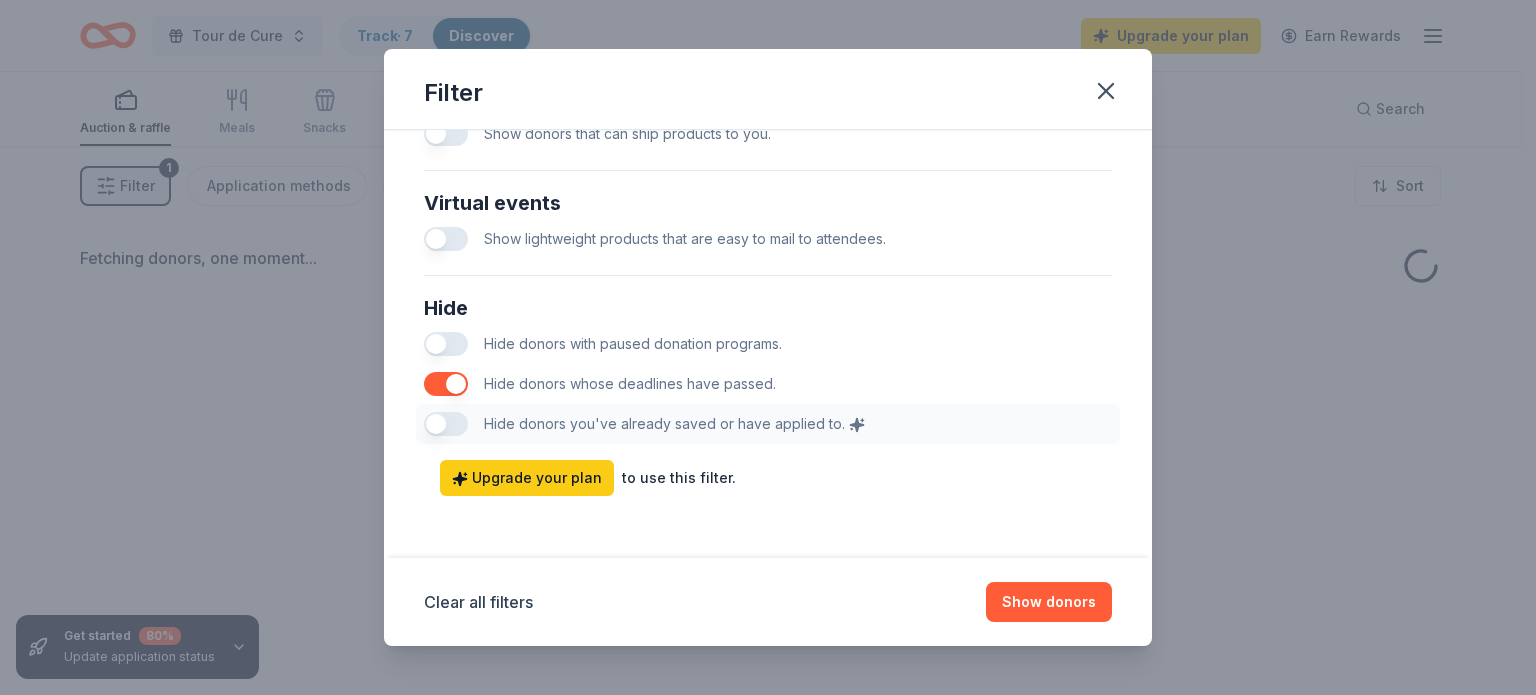 click at bounding box center [446, 384] 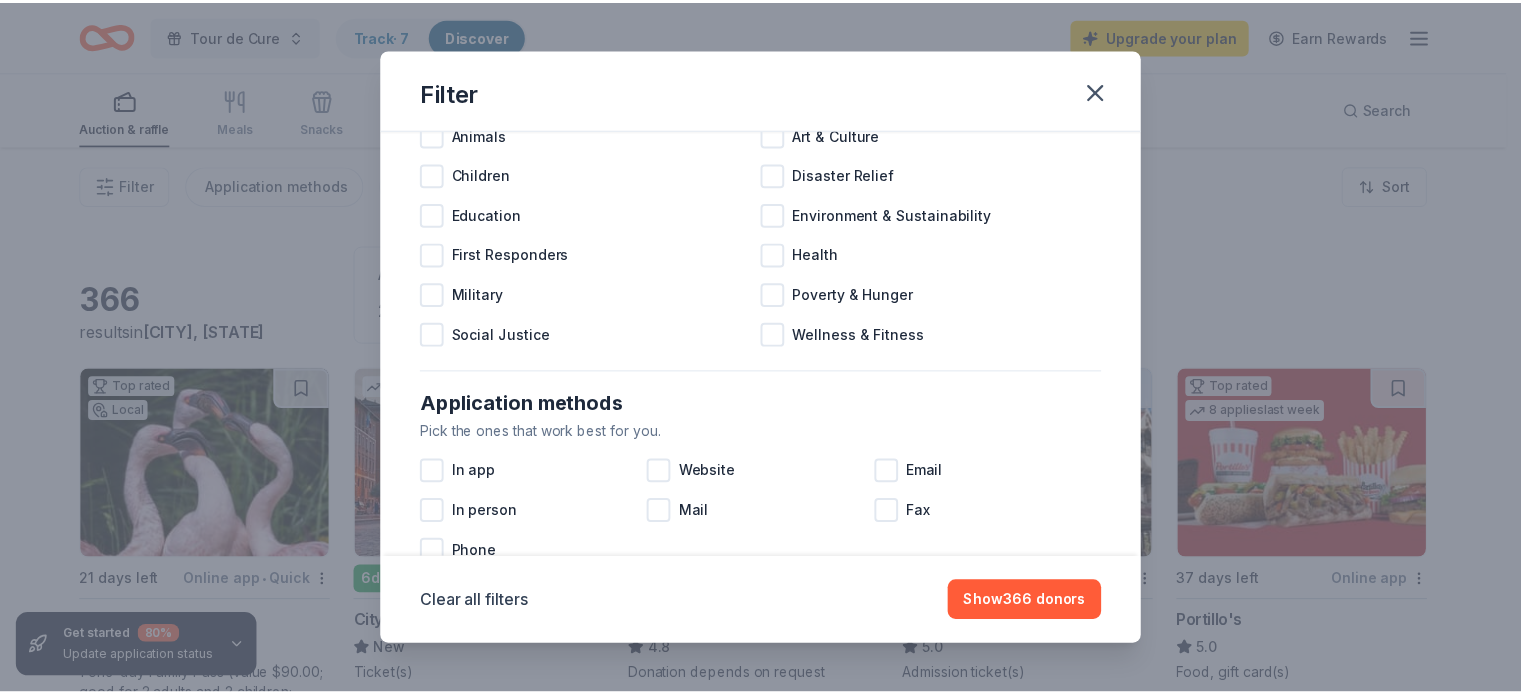 scroll, scrollTop: 0, scrollLeft: 0, axis: both 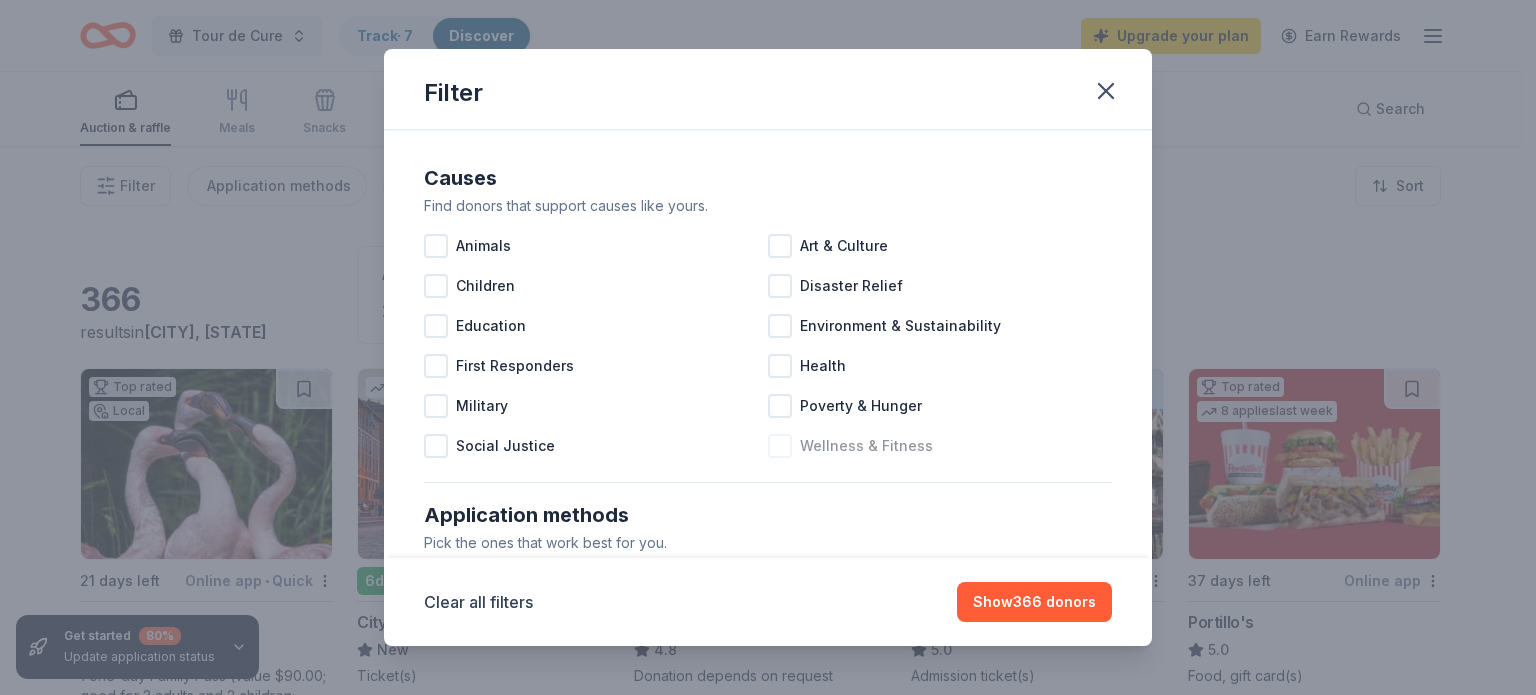 click on "Wellness & Fitness" at bounding box center [866, 446] 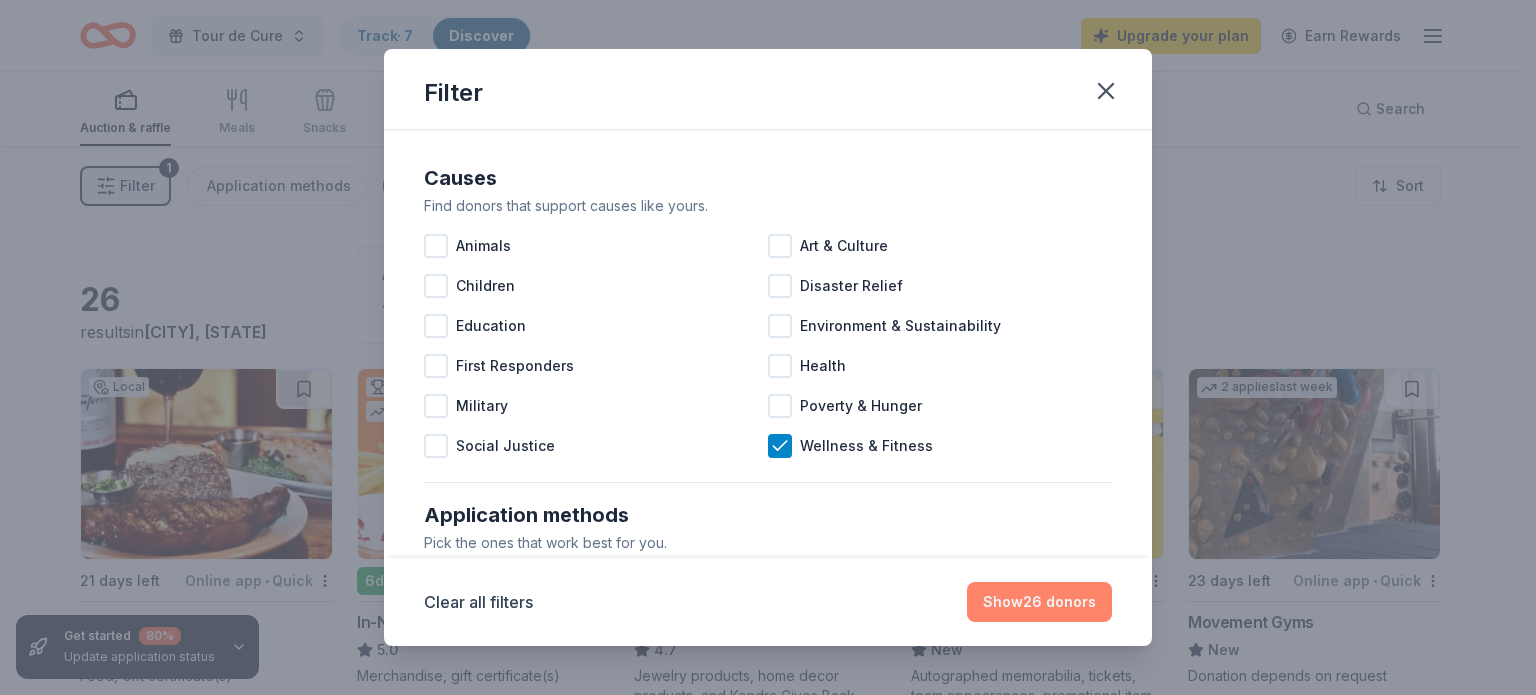 click on "Show  26   donors" at bounding box center [1039, 602] 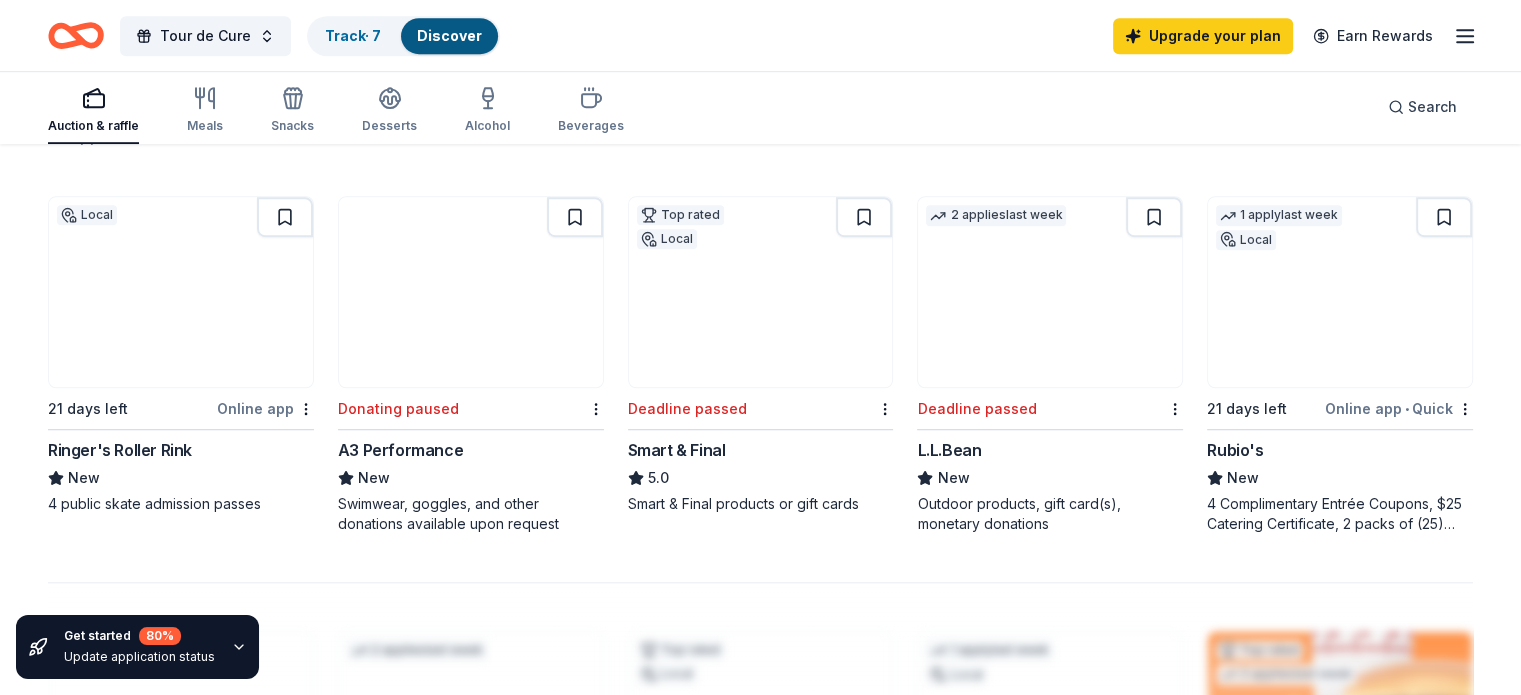 scroll, scrollTop: 1331, scrollLeft: 0, axis: vertical 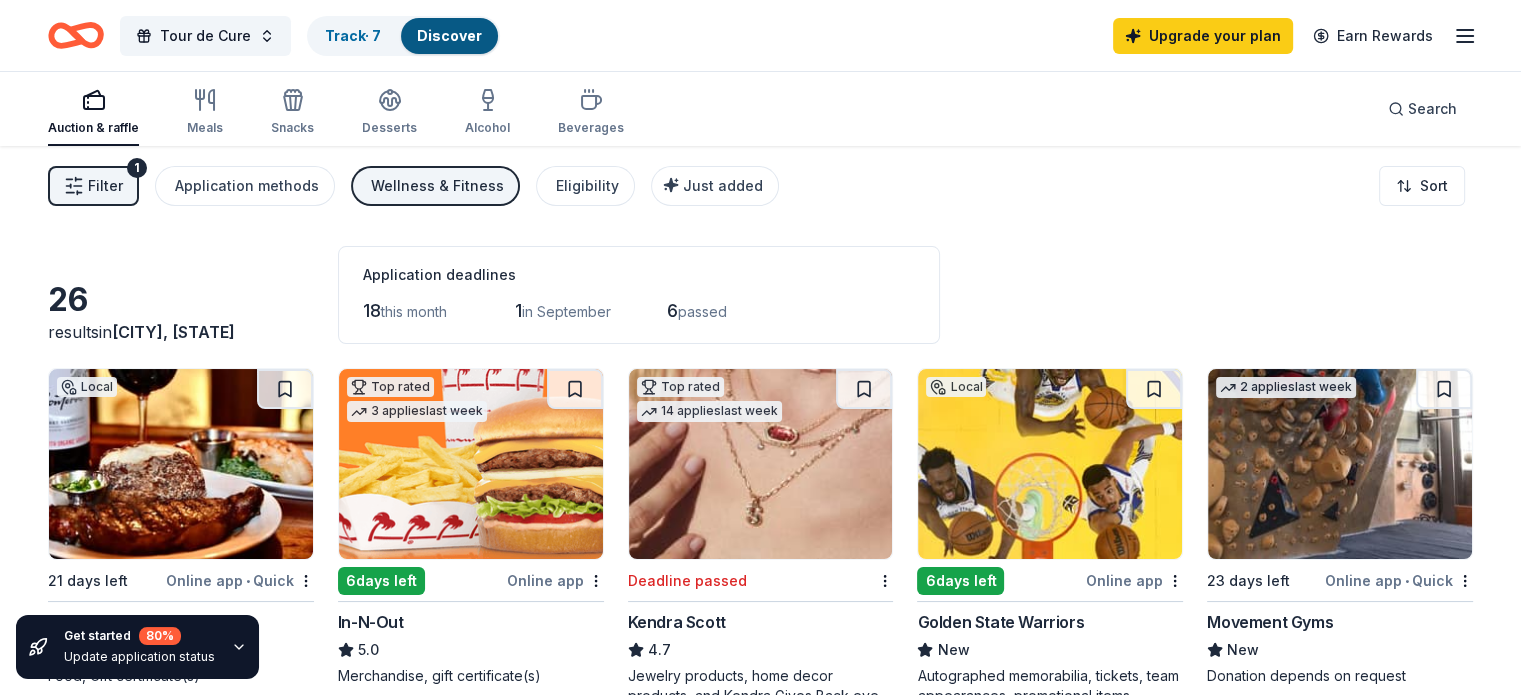click on "Filter" at bounding box center (105, 186) 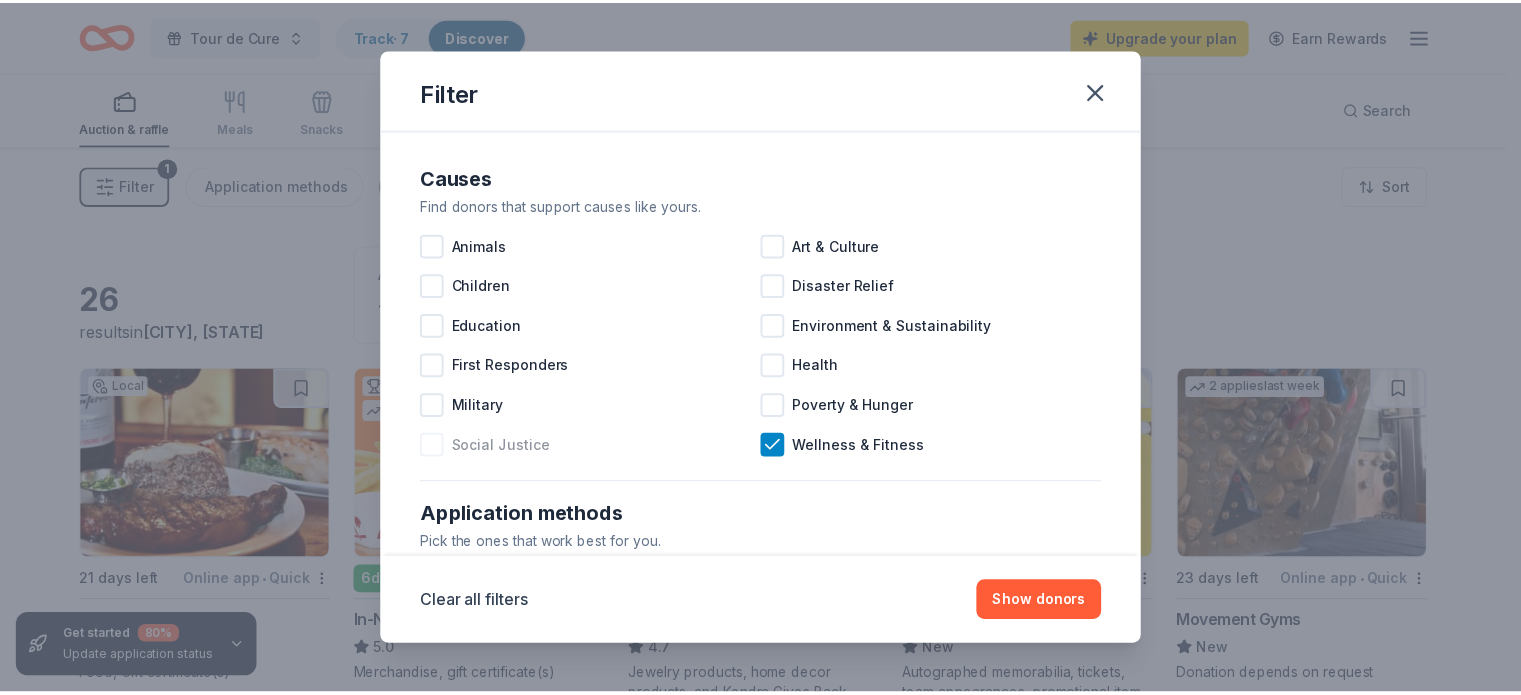 scroll, scrollTop: 164, scrollLeft: 0, axis: vertical 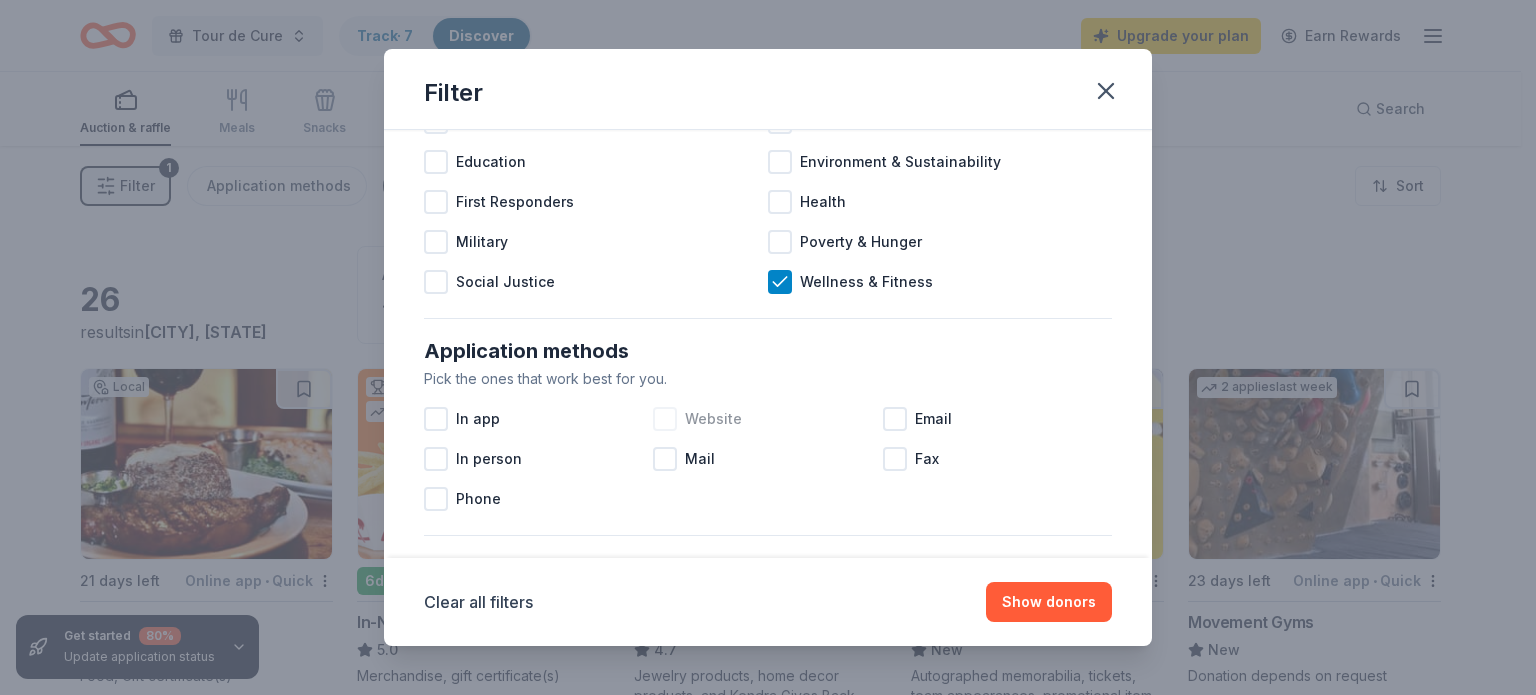 click on "Website" at bounding box center [713, 419] 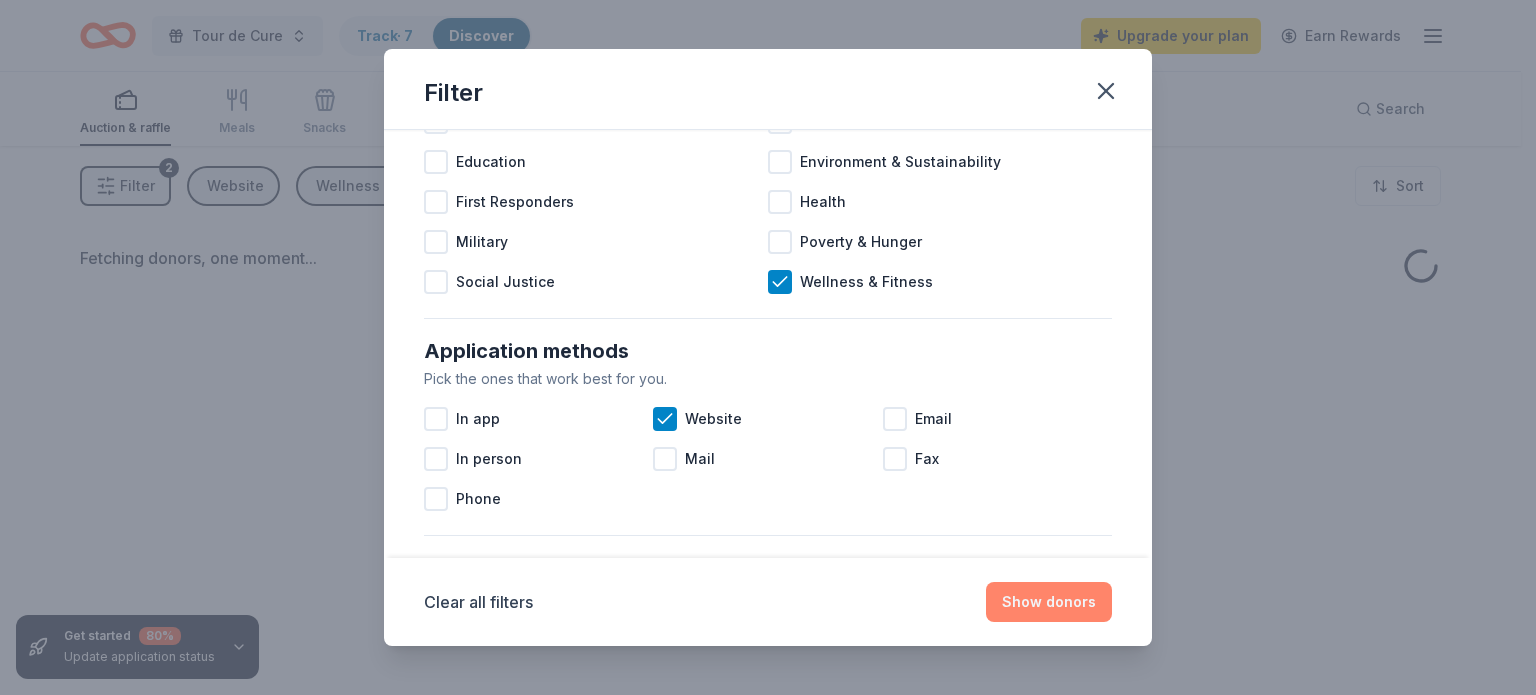click on "Show    donors" at bounding box center [1049, 602] 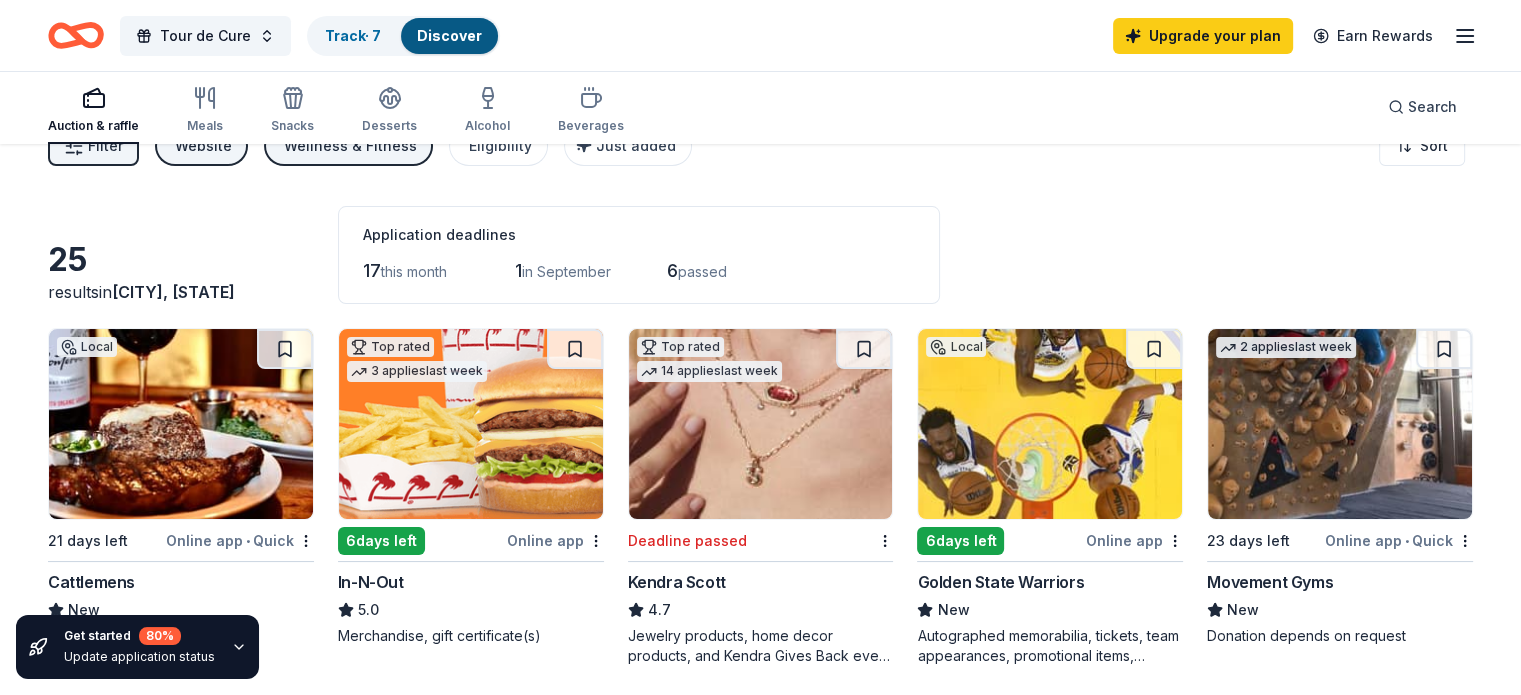 scroll, scrollTop: 0, scrollLeft: 0, axis: both 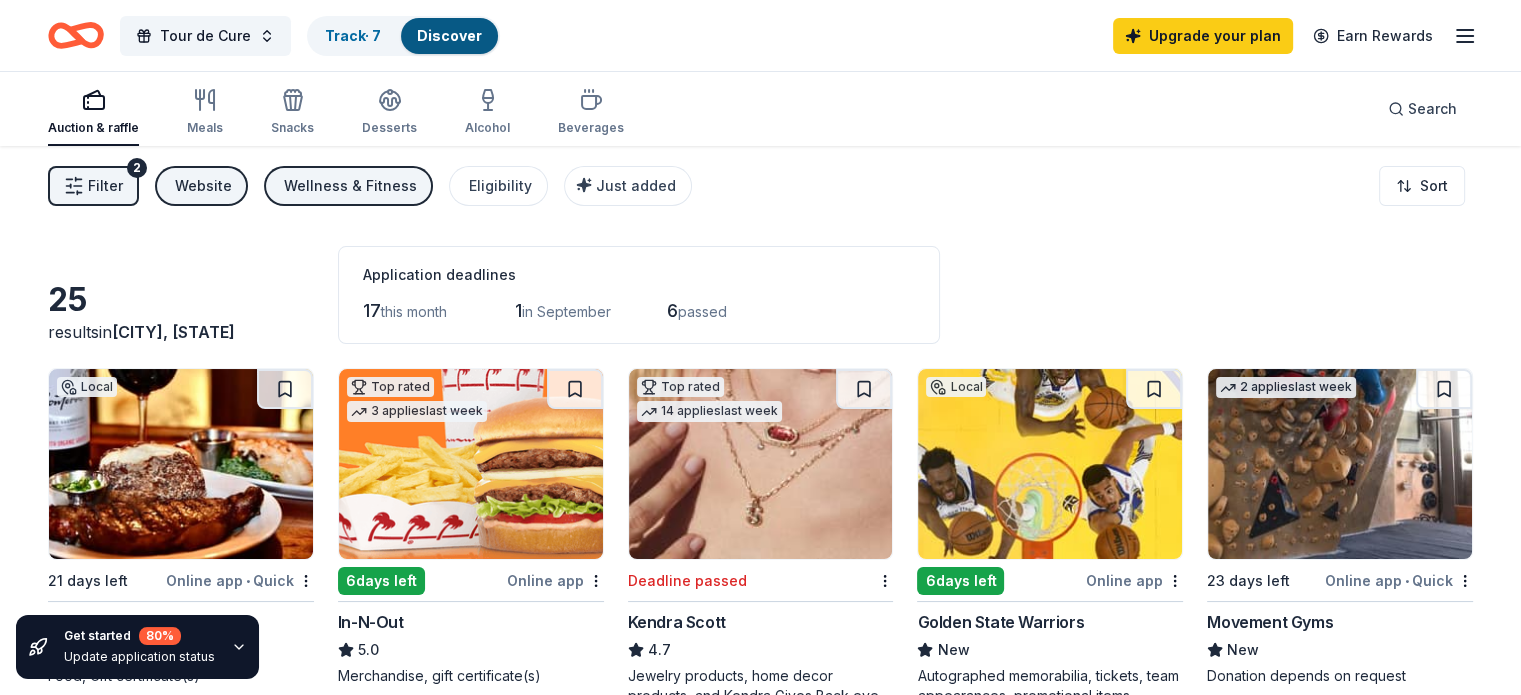 click on "Wellness & Fitness" at bounding box center [350, 186] 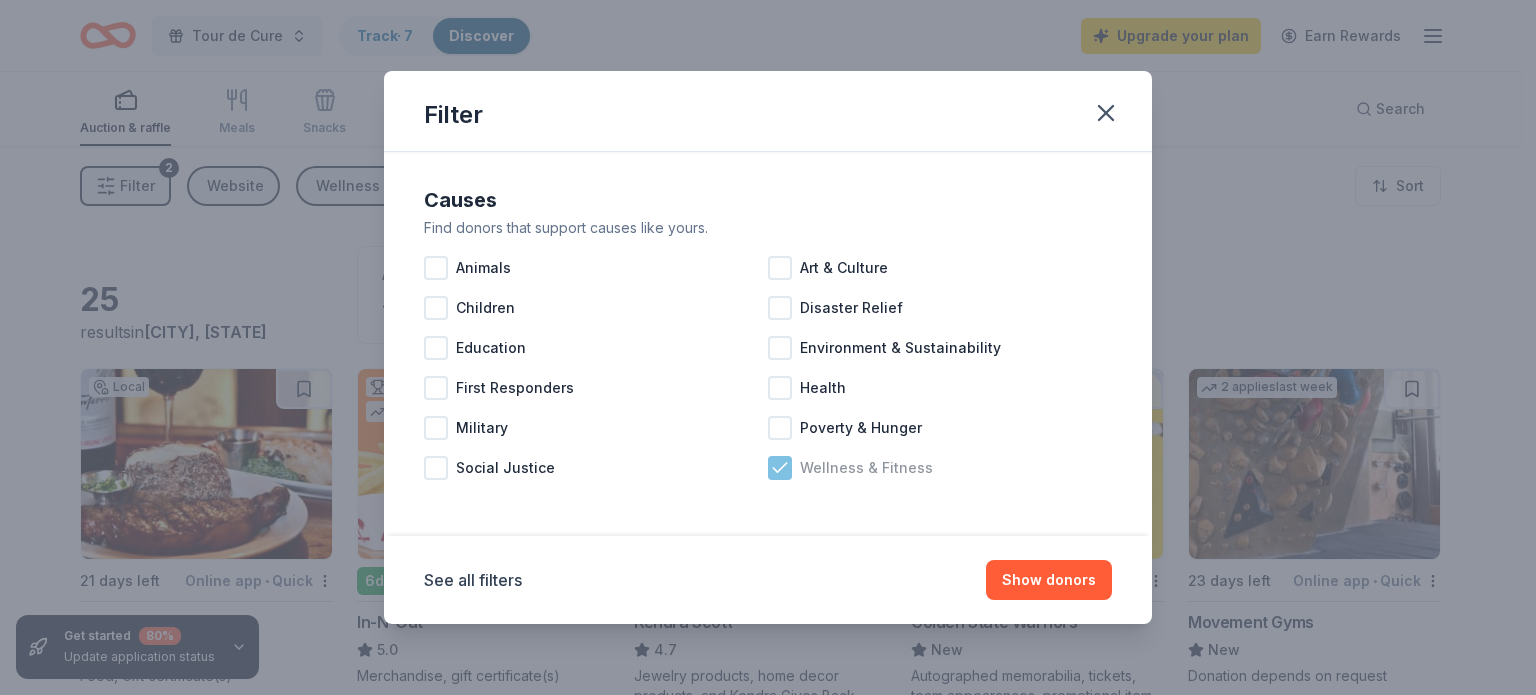 click on "Wellness & Fitness" at bounding box center [940, 468] 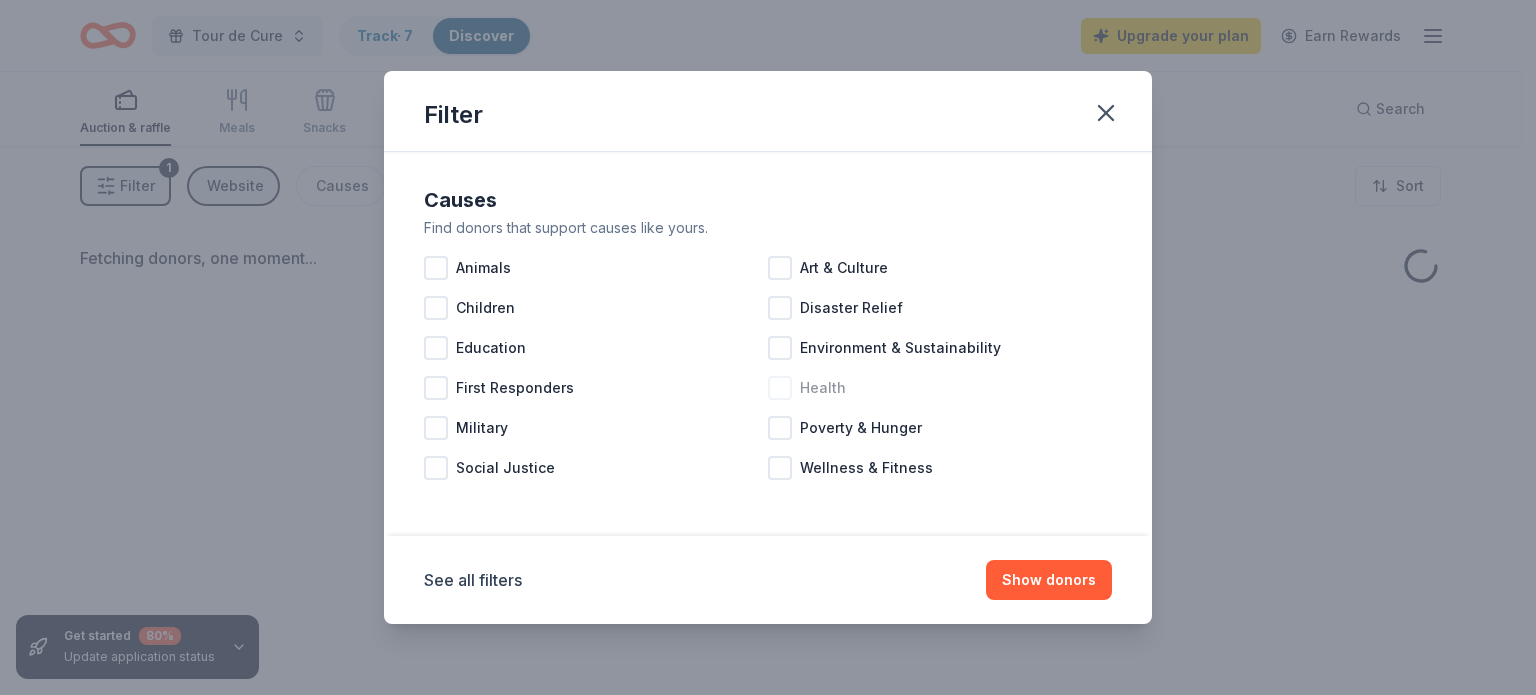 click at bounding box center (780, 388) 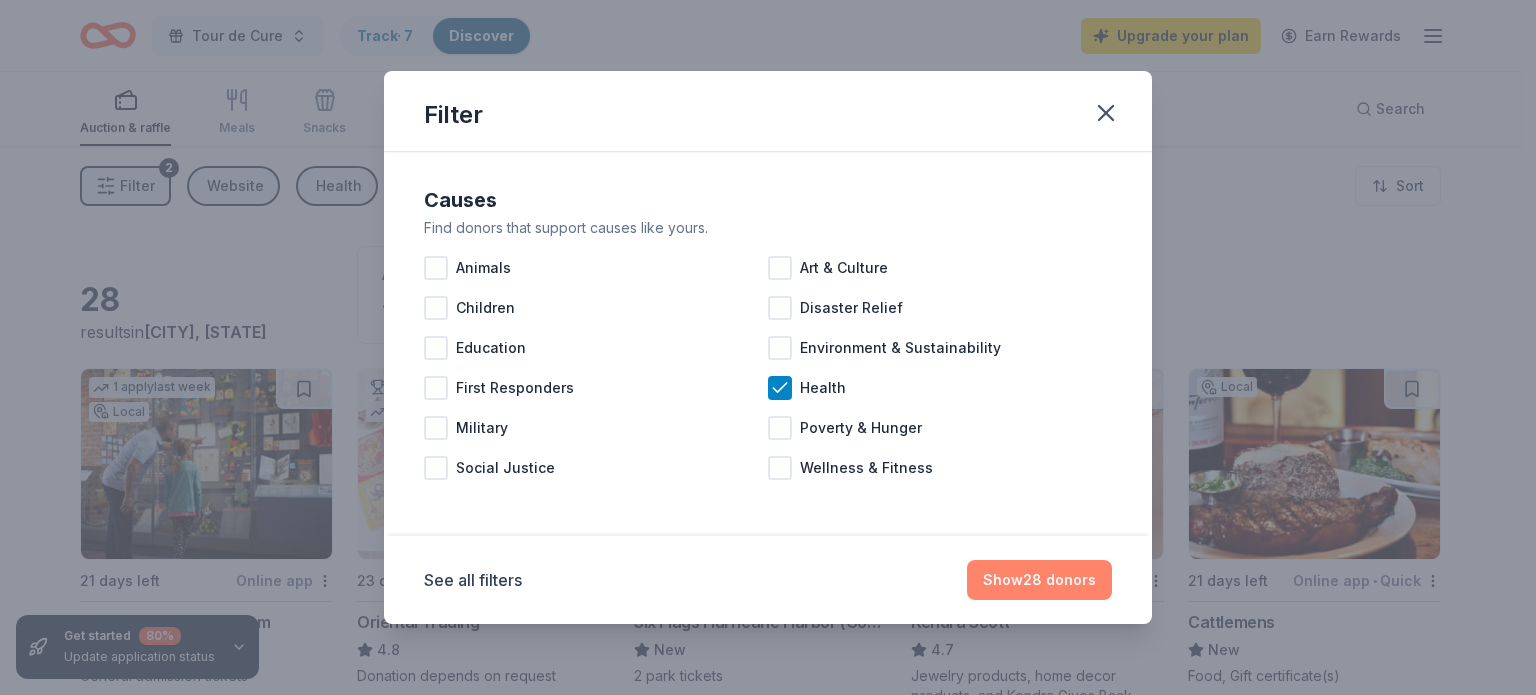 click on "Show  28   donors" at bounding box center (1039, 580) 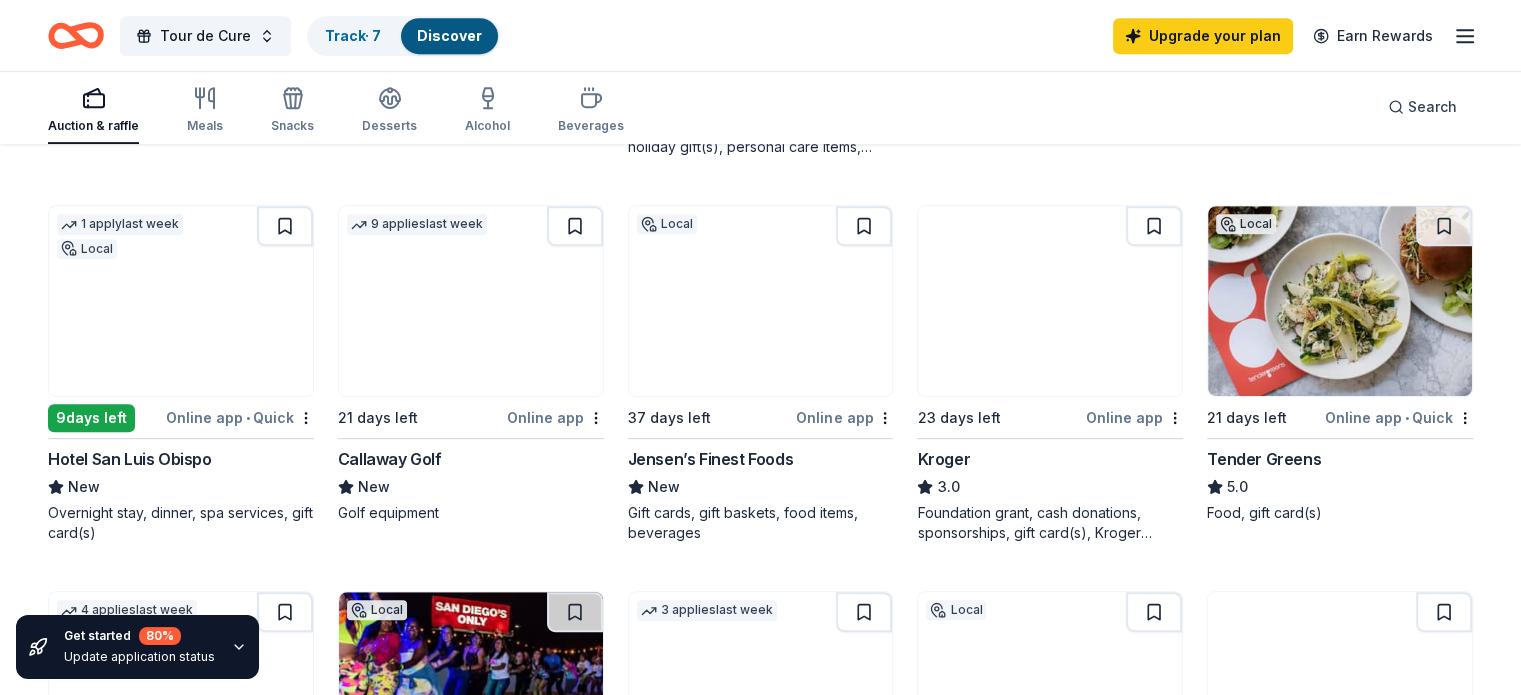 scroll, scrollTop: 936, scrollLeft: 0, axis: vertical 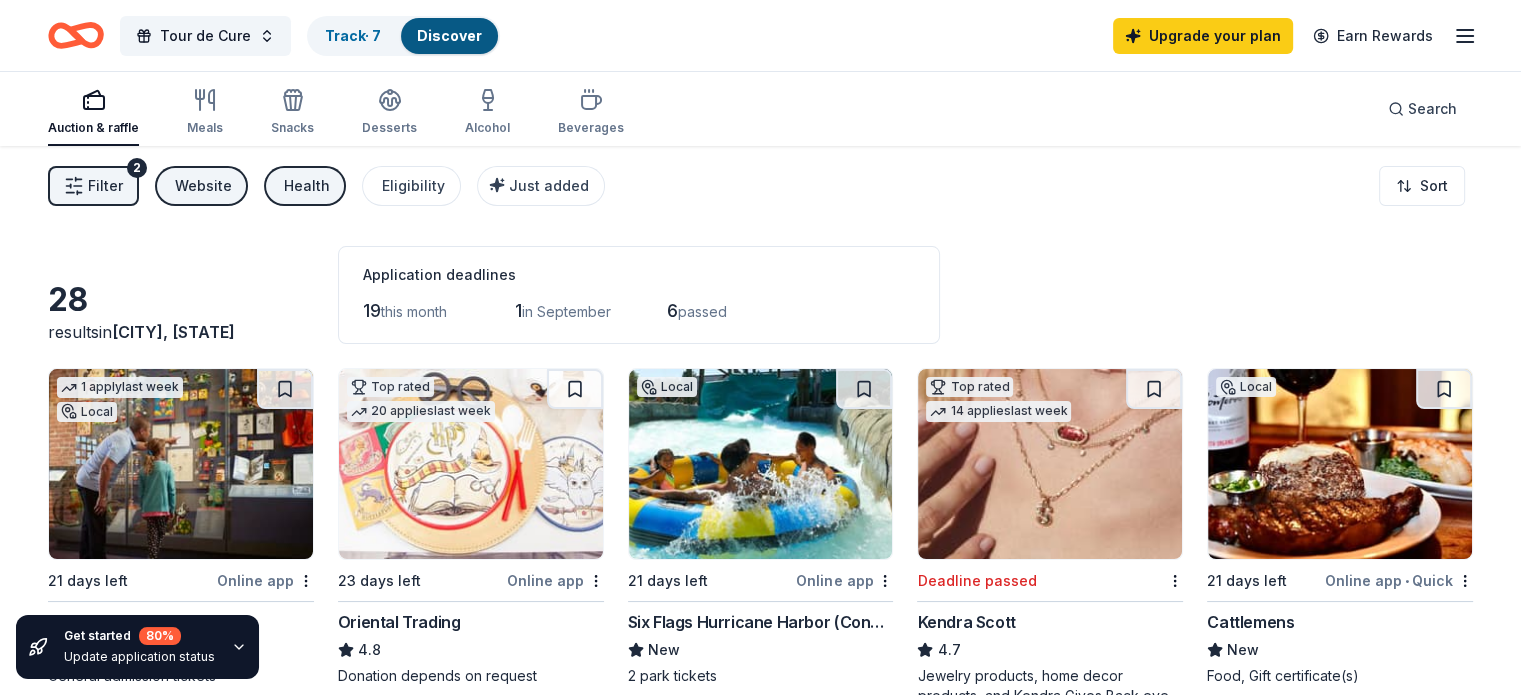 click on "Website" at bounding box center [203, 186] 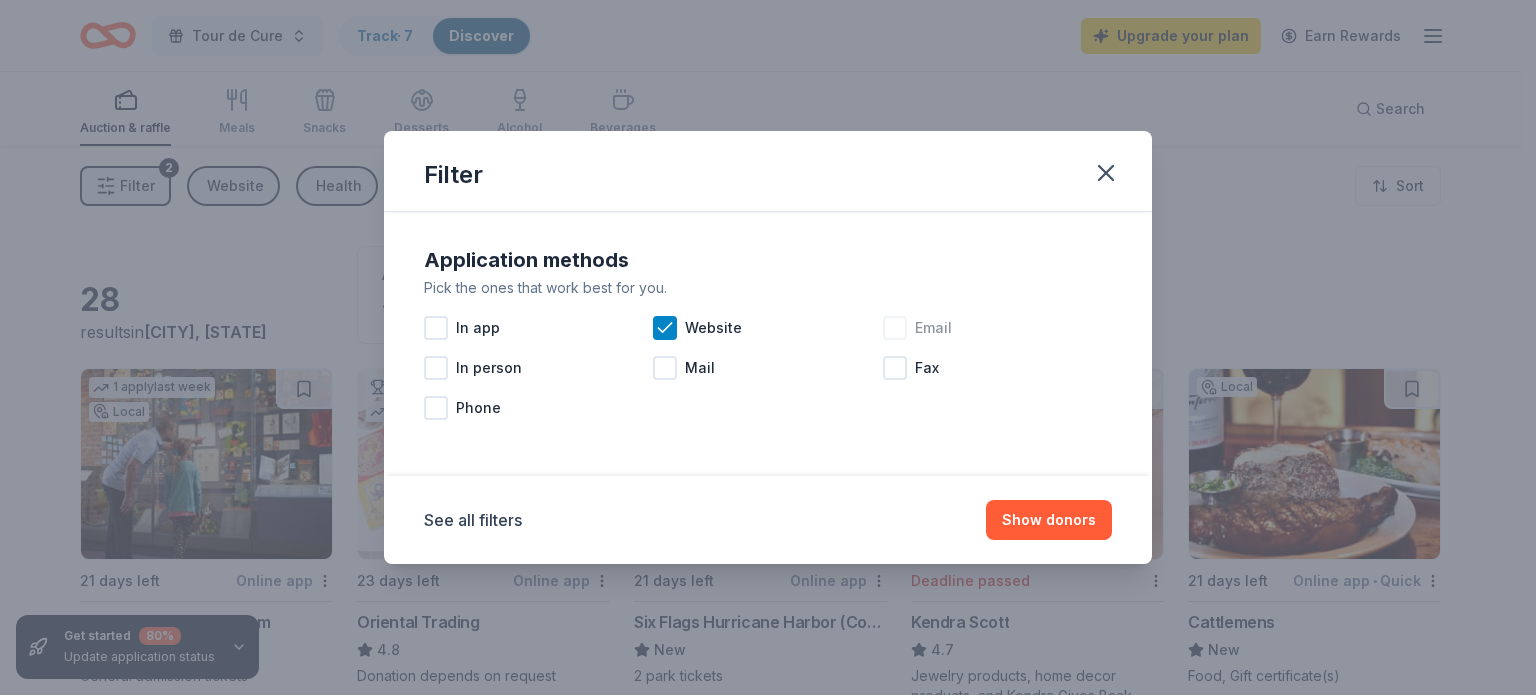 click on "Email" at bounding box center (933, 328) 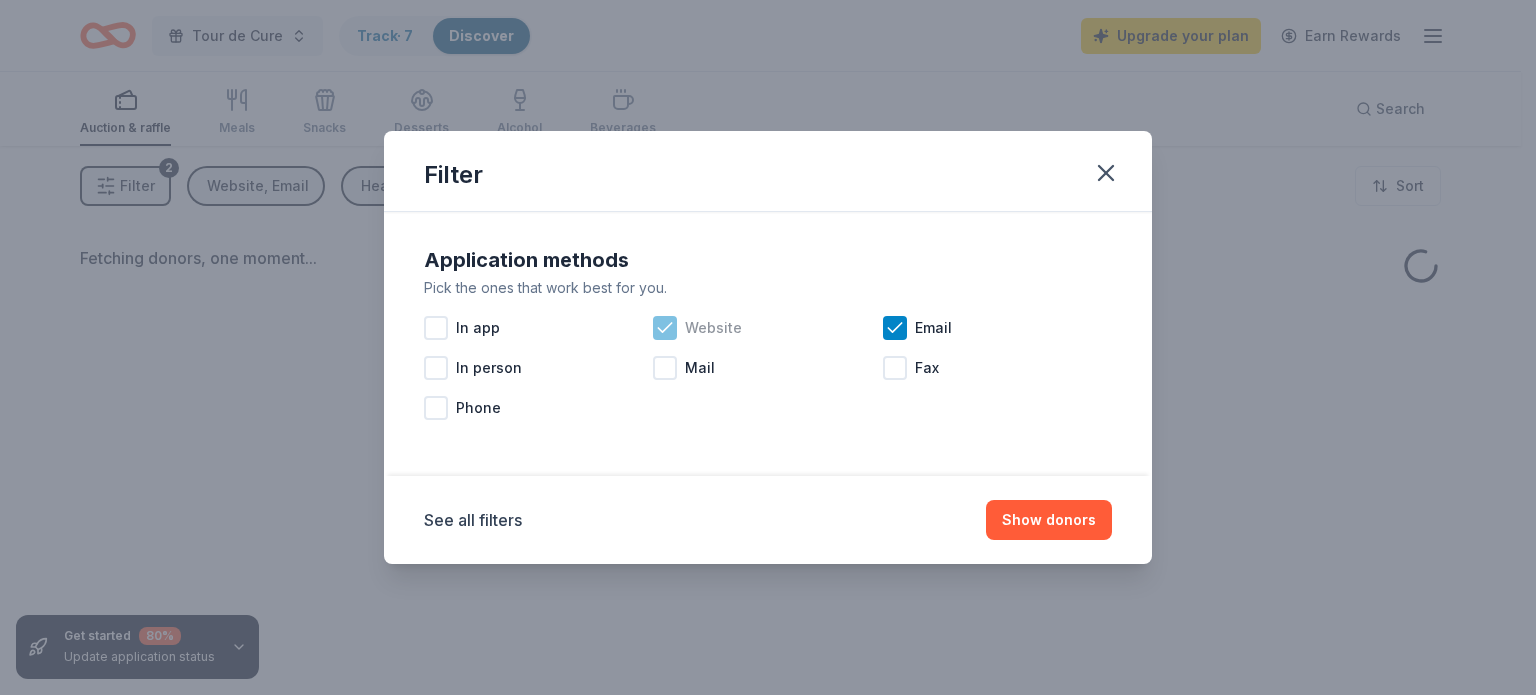 click on "Website" at bounding box center [713, 328] 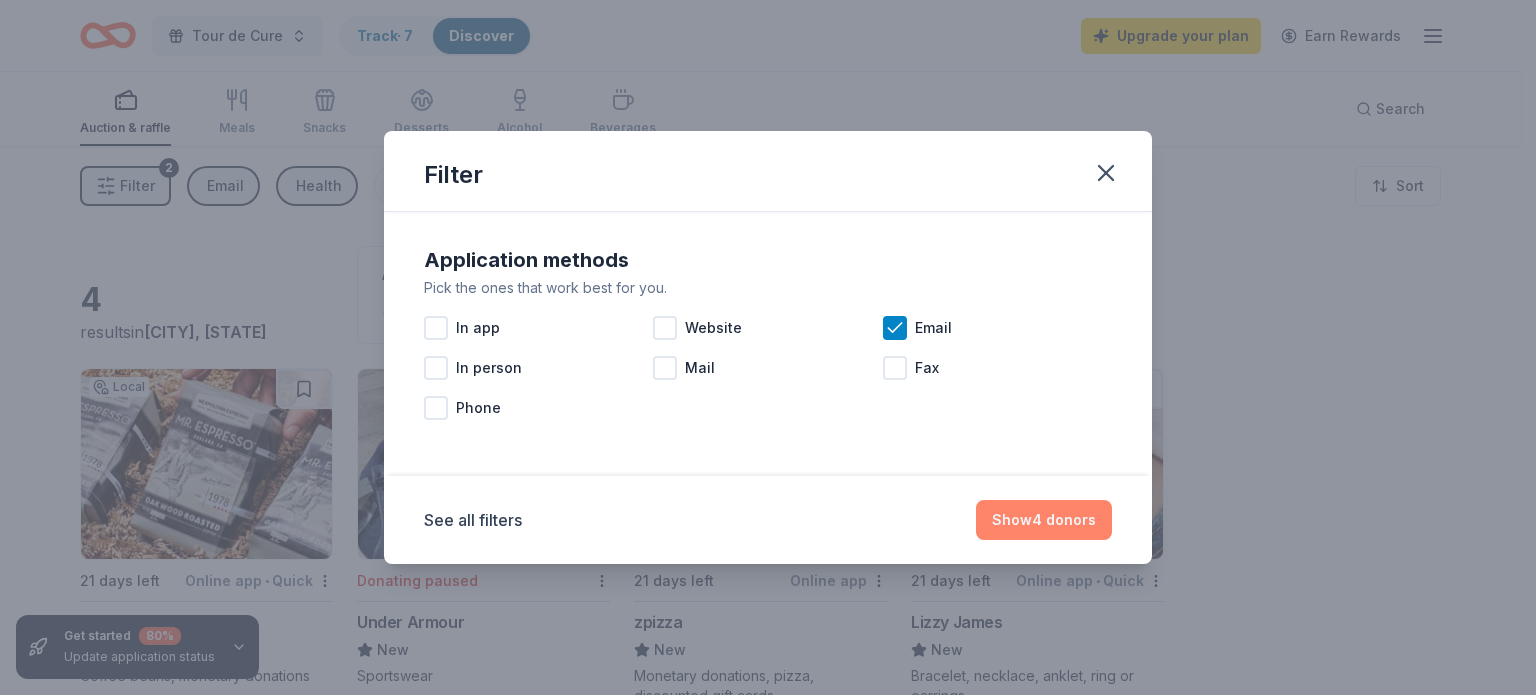 click on "Show  4   donors" at bounding box center (1044, 520) 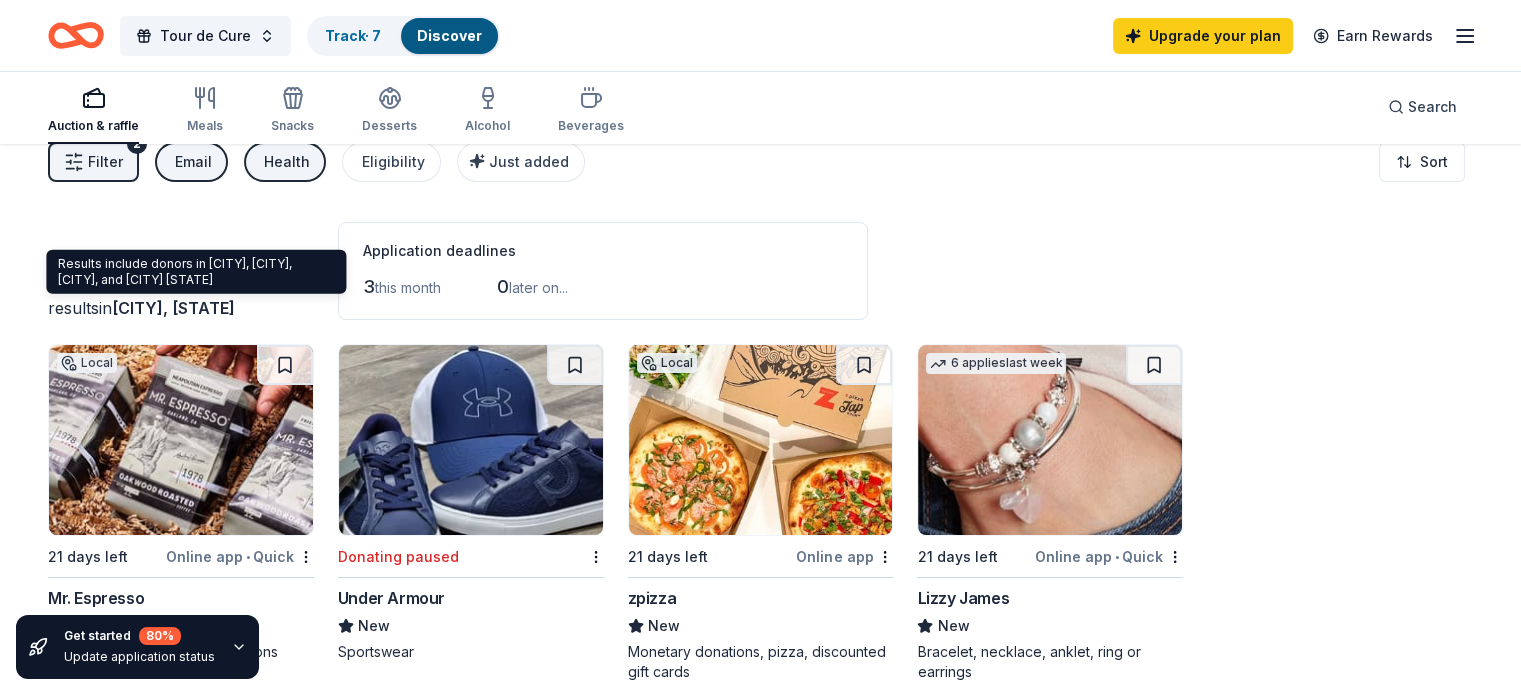 scroll, scrollTop: 0, scrollLeft: 0, axis: both 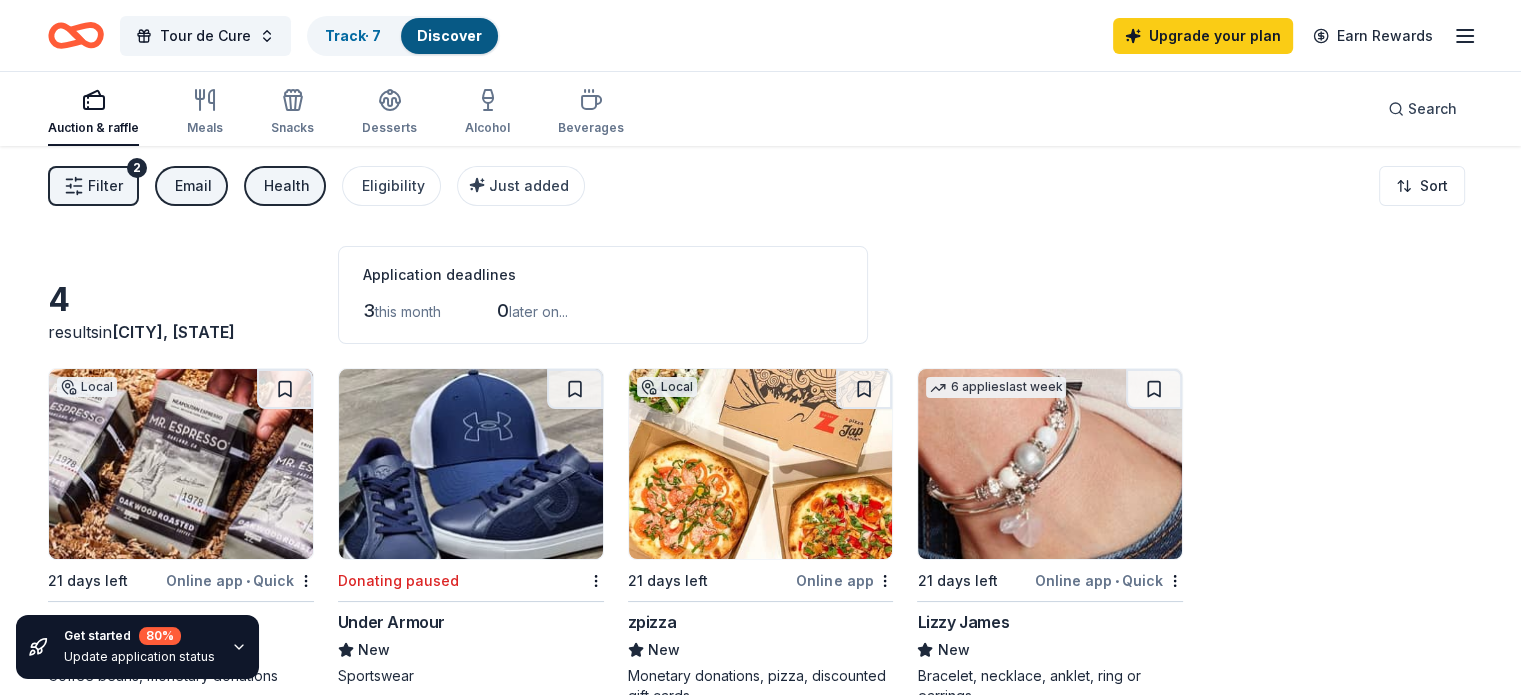 click on "Health" at bounding box center (287, 186) 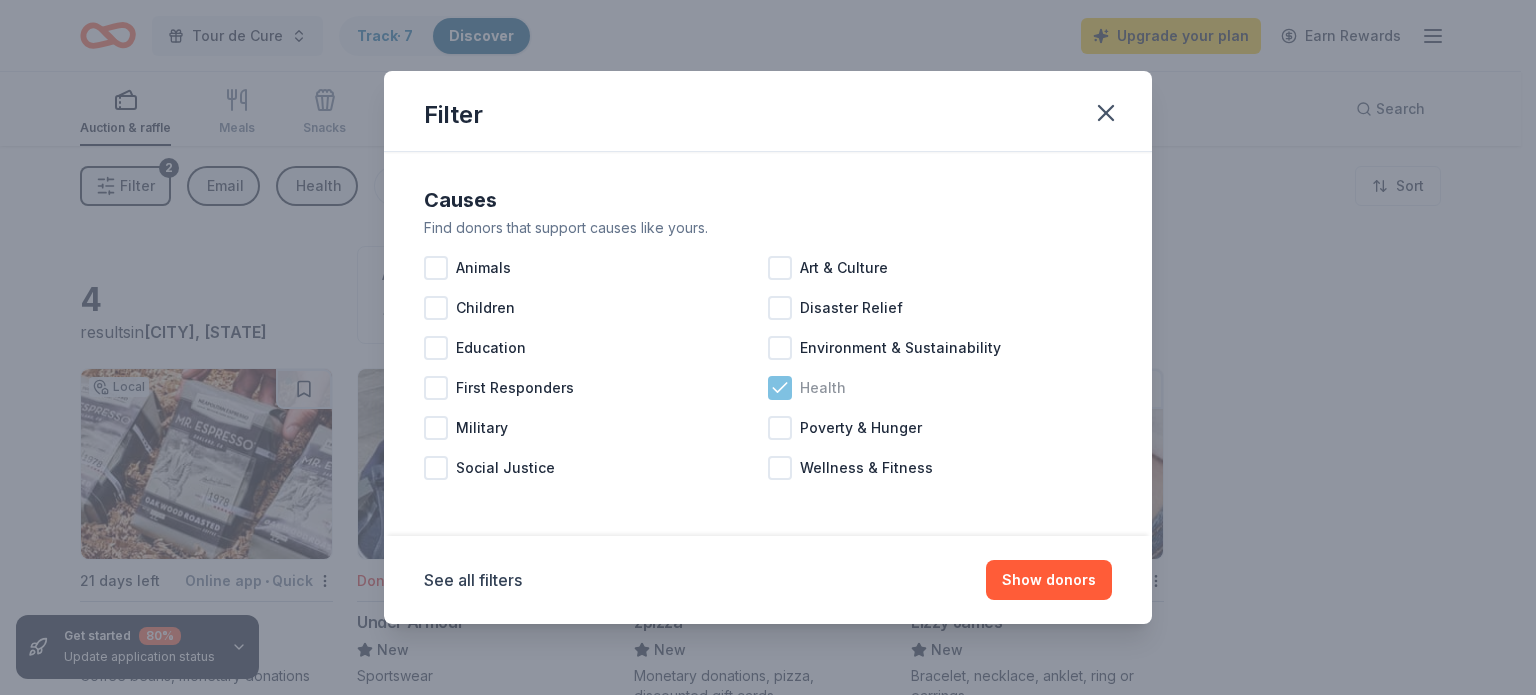 click on "Health" at bounding box center [823, 388] 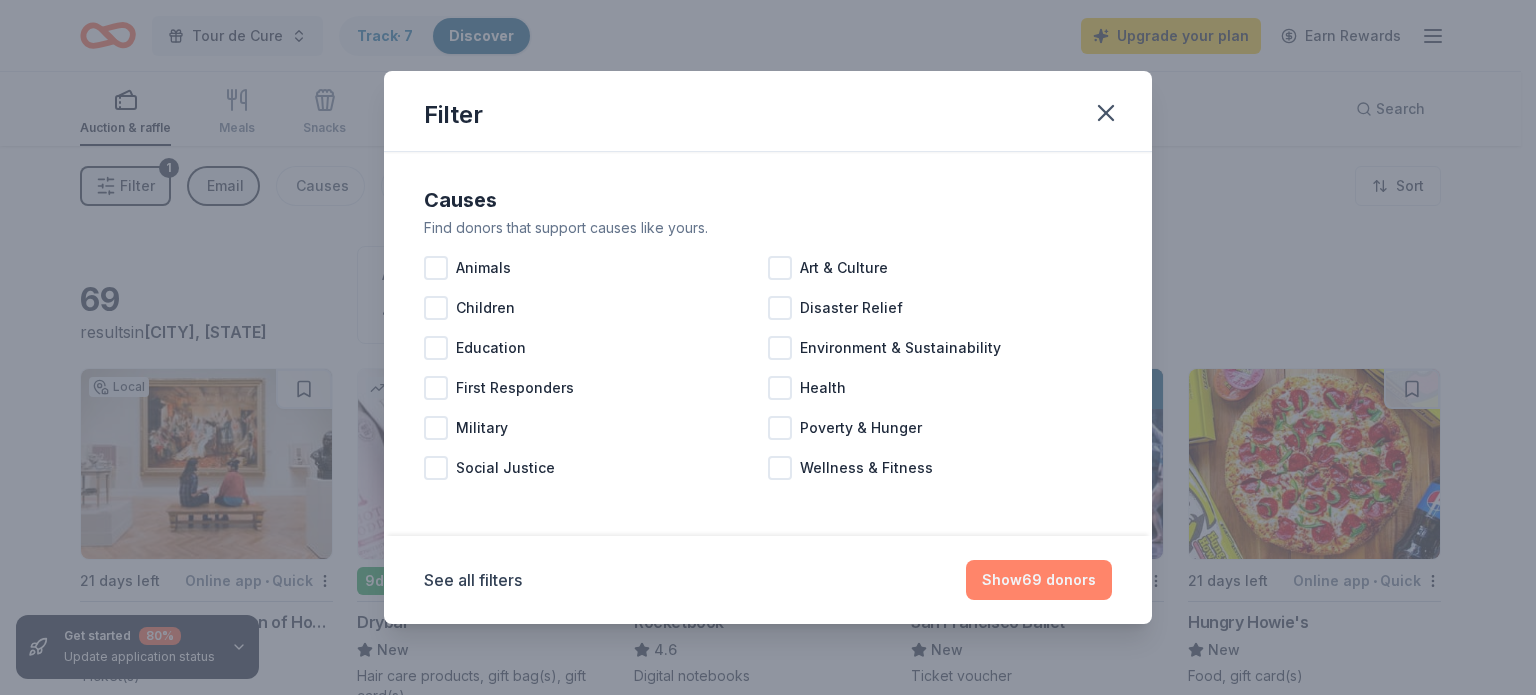 click on "Show  69   donors" at bounding box center [1039, 580] 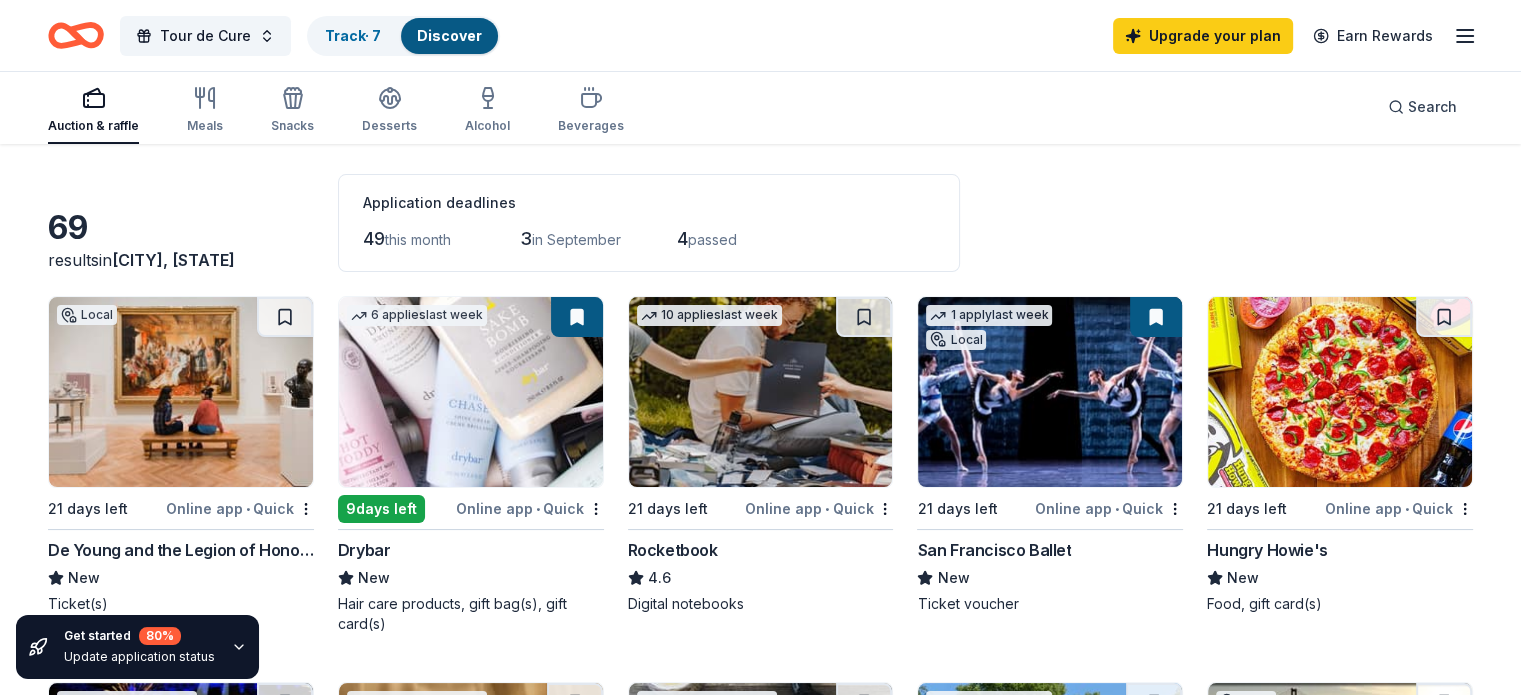 scroll, scrollTop: 0, scrollLeft: 0, axis: both 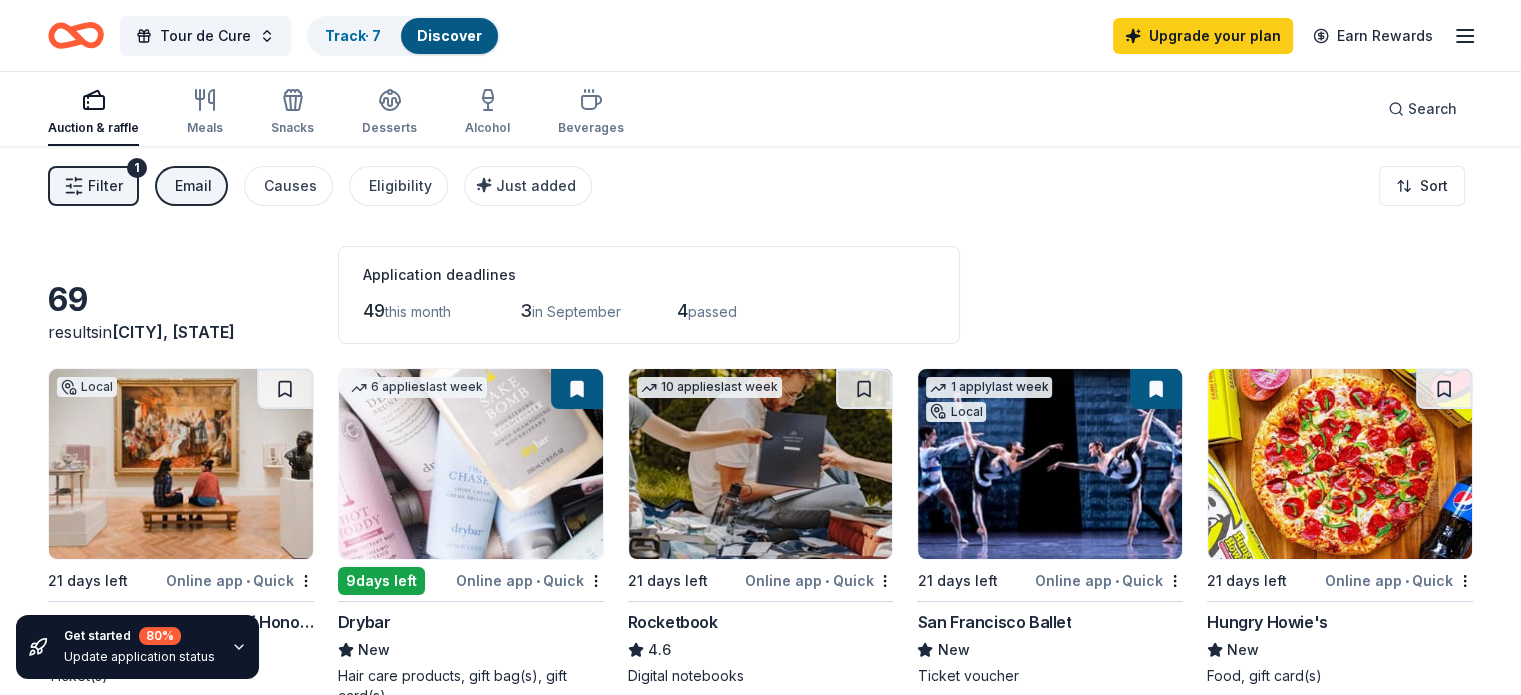 click on "Filter" at bounding box center [105, 186] 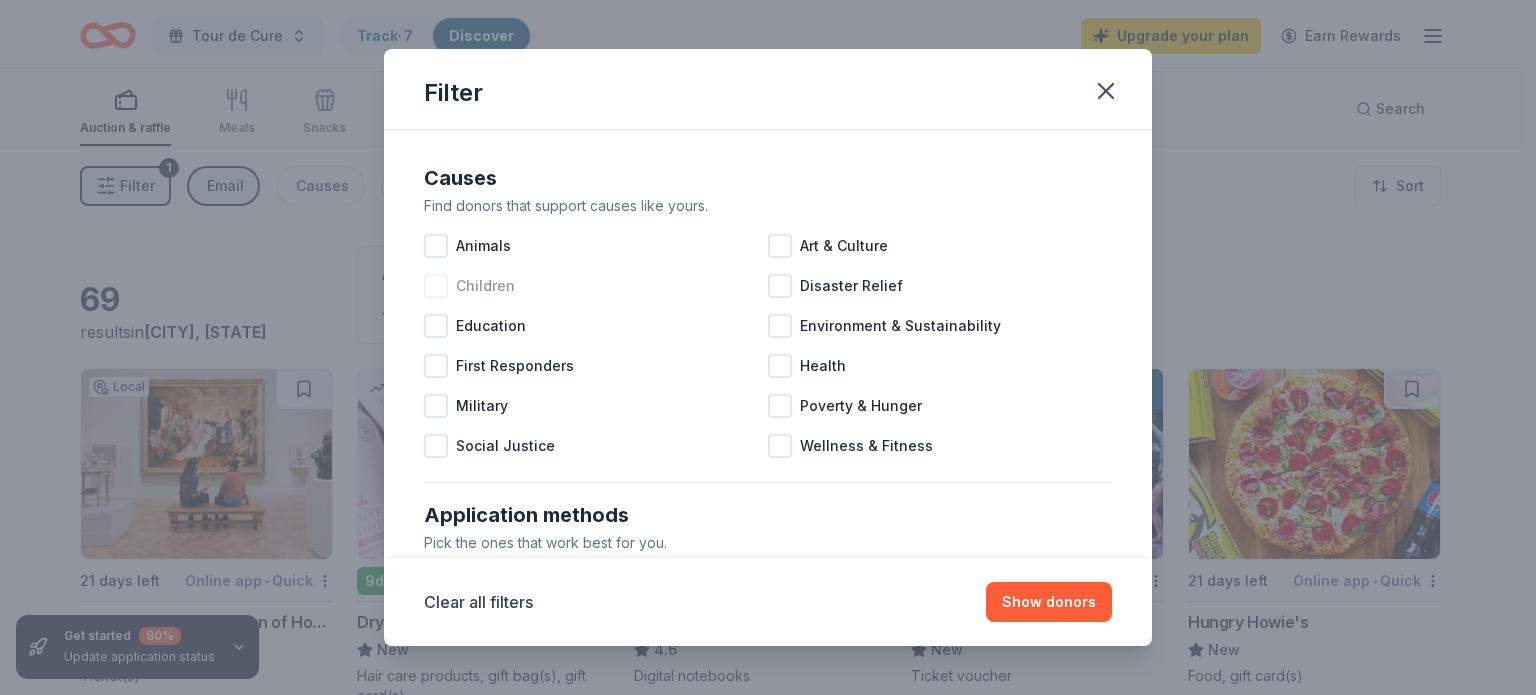 click on "Children" at bounding box center (485, 286) 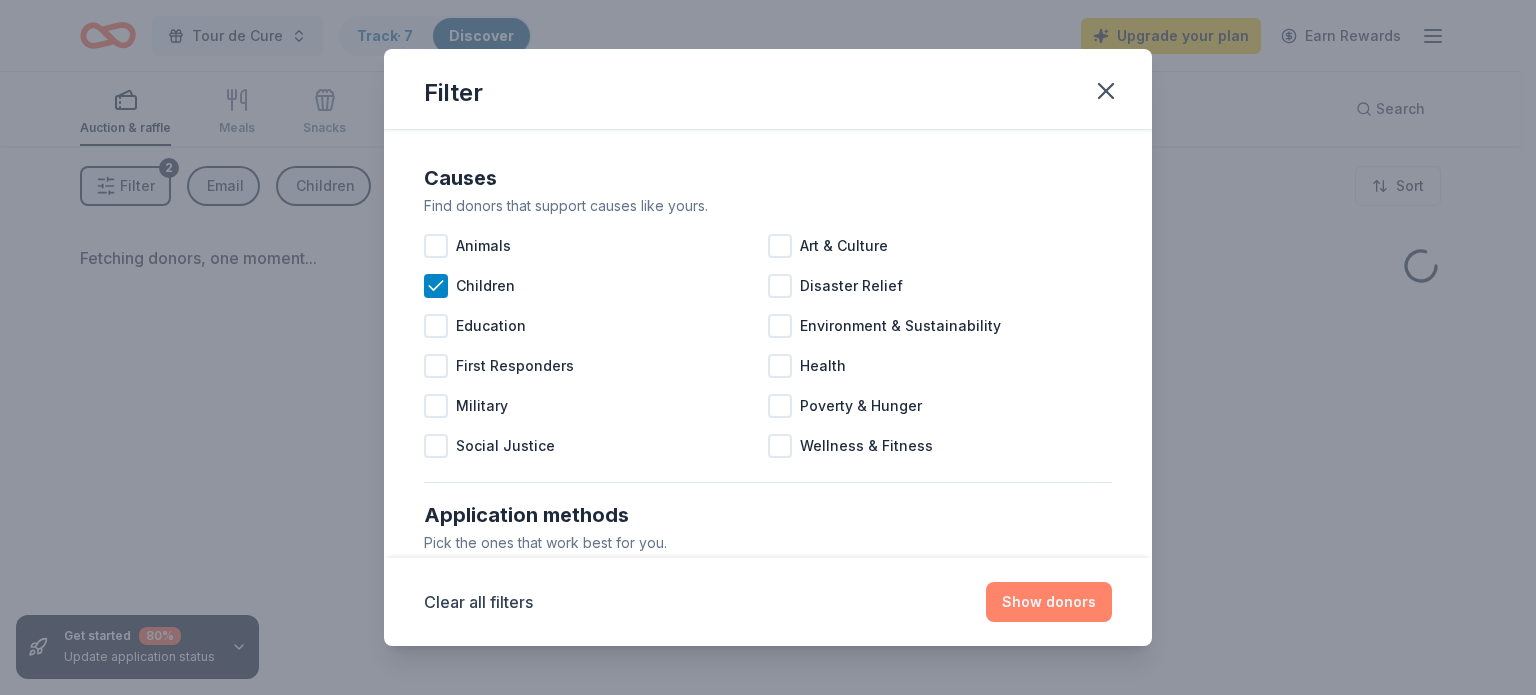 click on "Show    donors" at bounding box center [1049, 602] 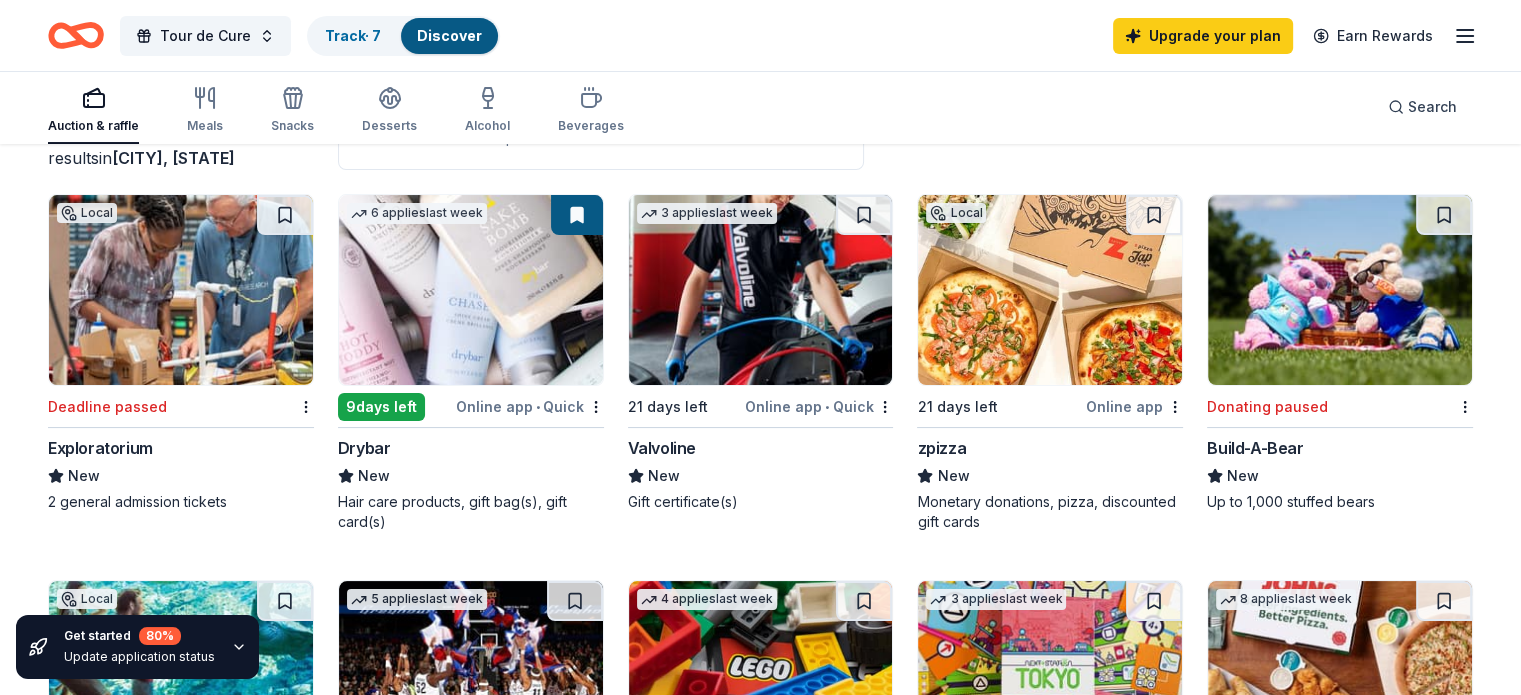 scroll, scrollTop: 192, scrollLeft: 0, axis: vertical 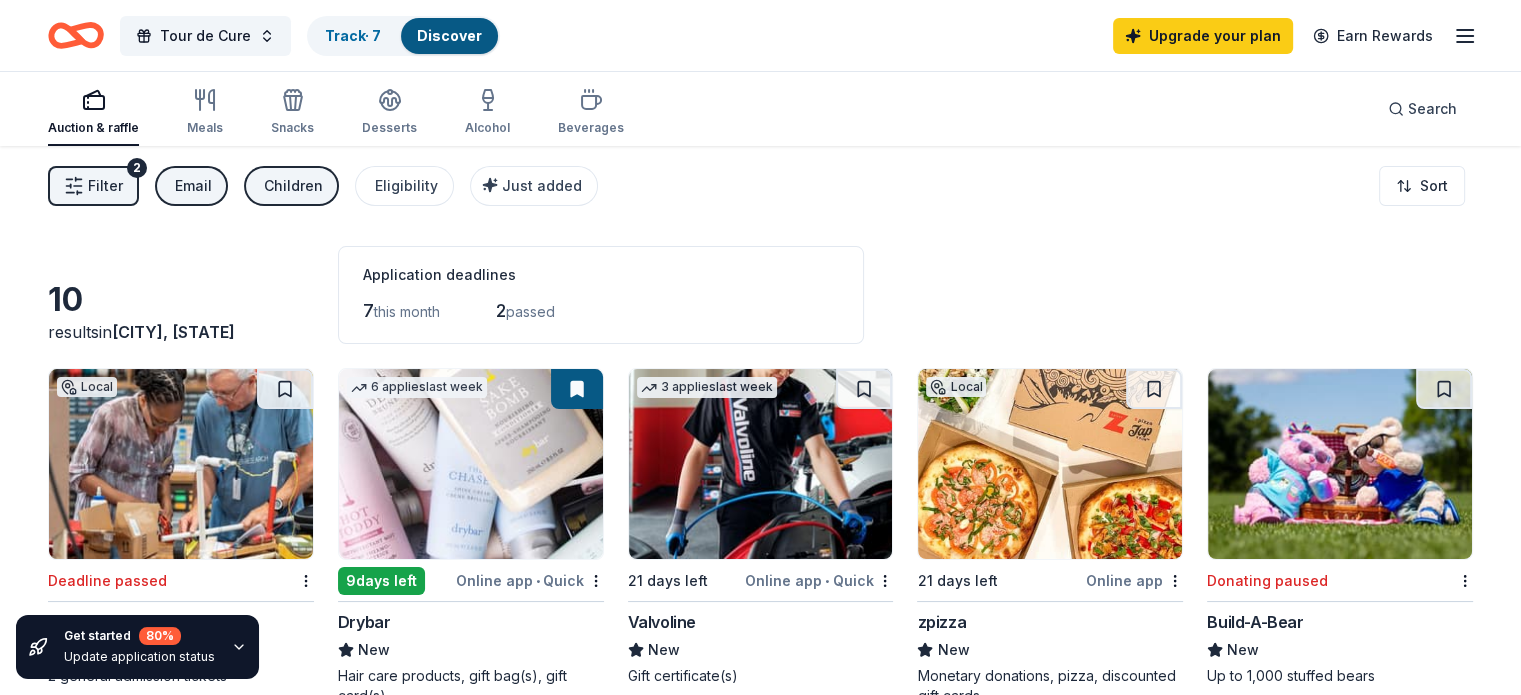 click on "Filter" at bounding box center [105, 186] 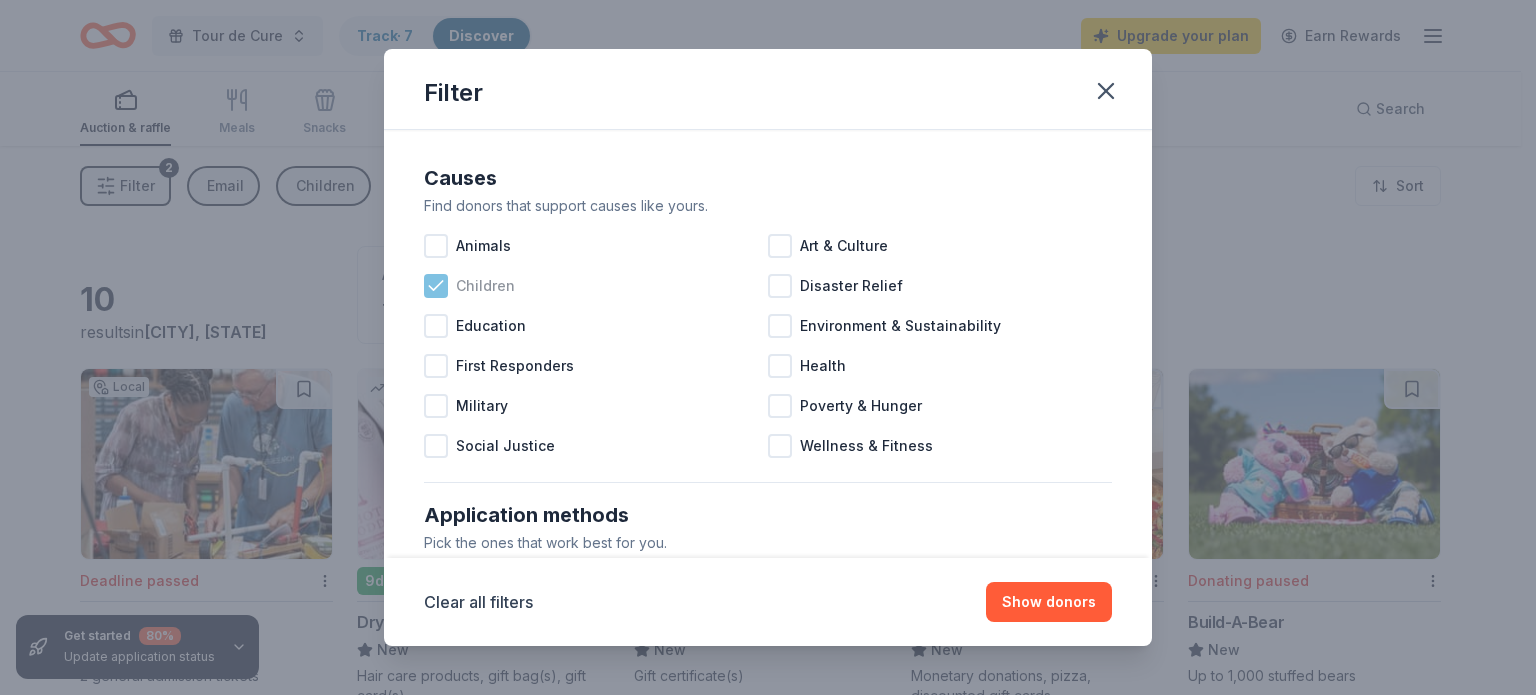 click on "Children" at bounding box center (485, 286) 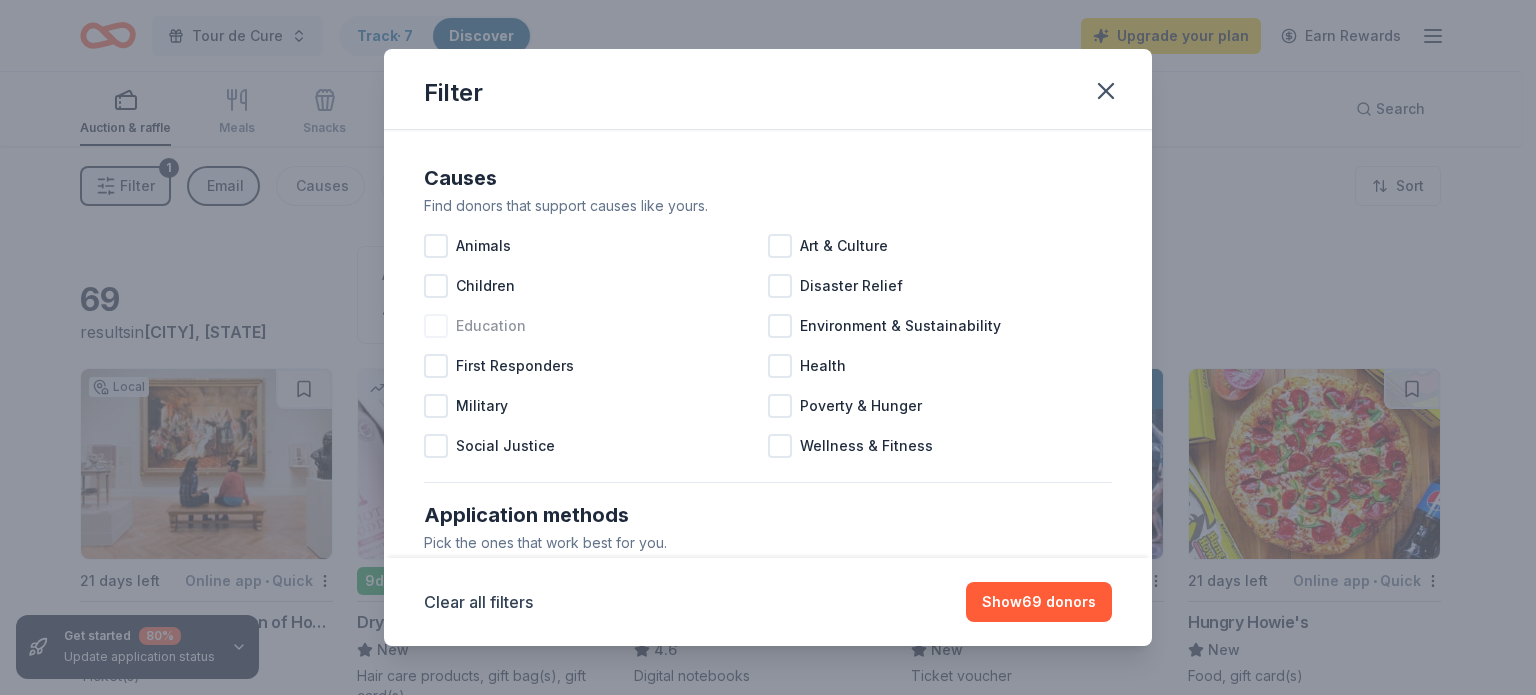 click on "Education" at bounding box center (491, 326) 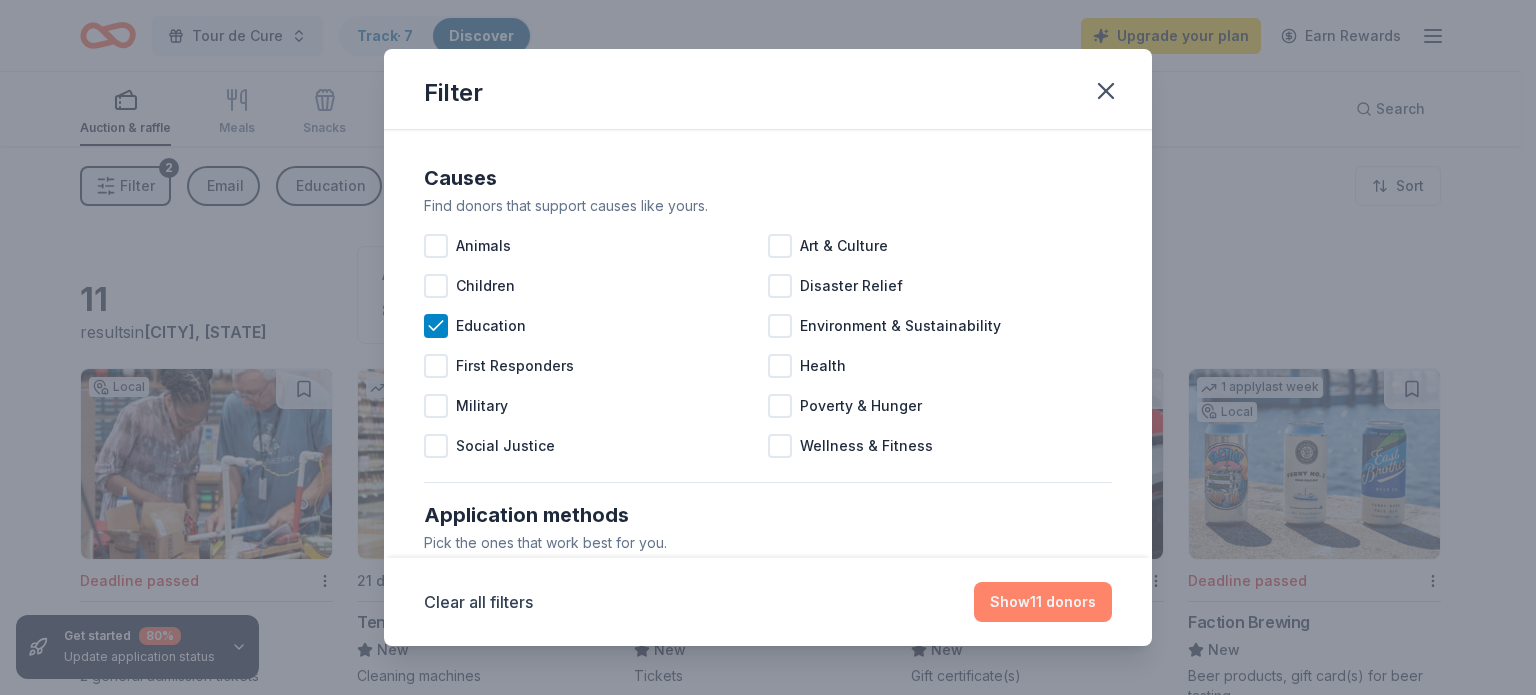 click on "Show  11   donors" at bounding box center [1043, 602] 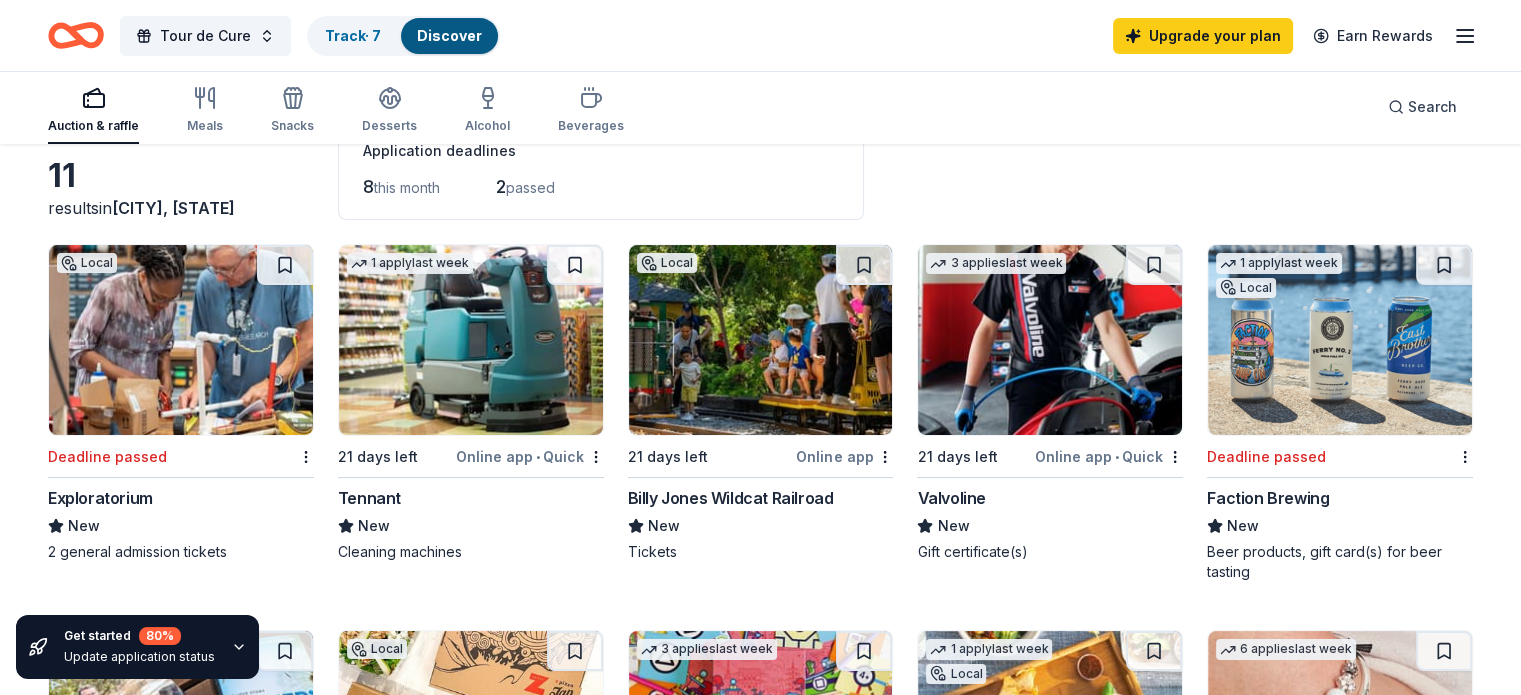 scroll, scrollTop: 124, scrollLeft: 0, axis: vertical 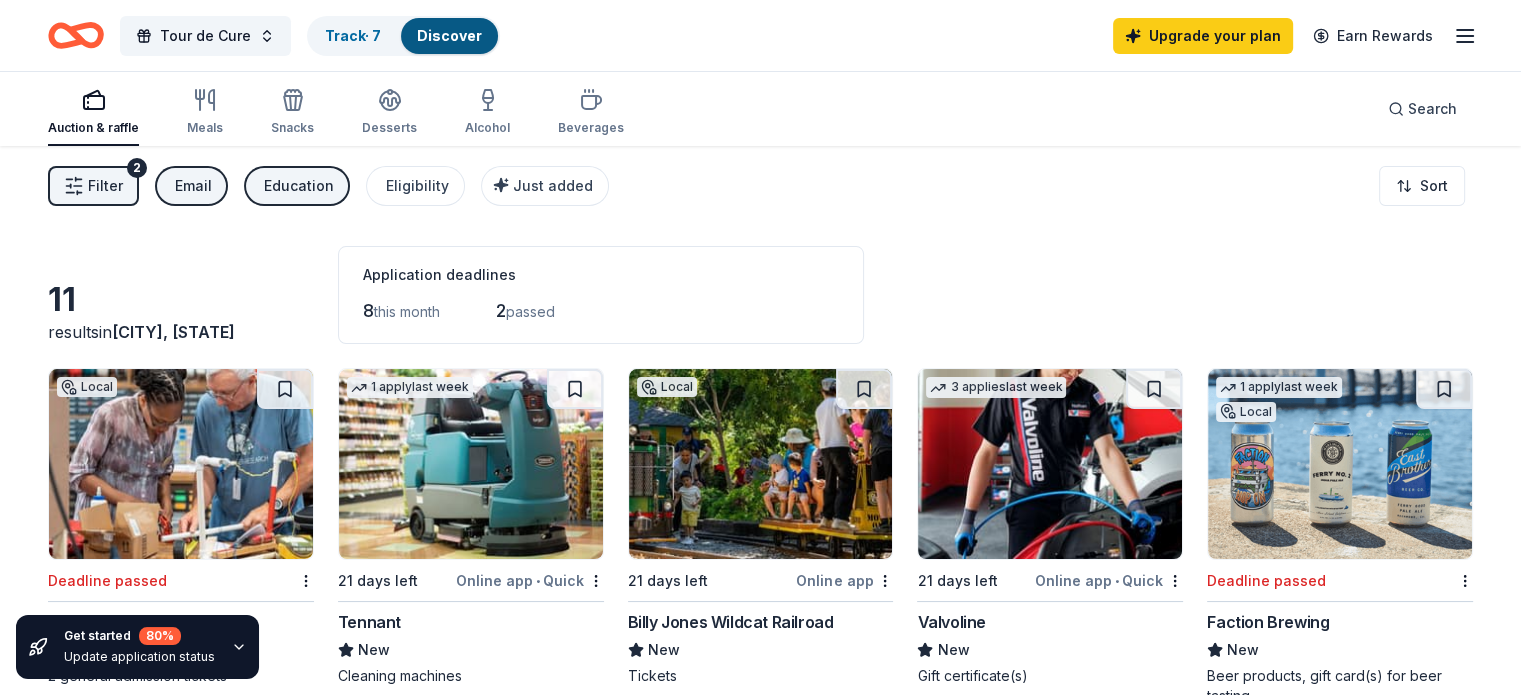 click on "Filter" at bounding box center (105, 186) 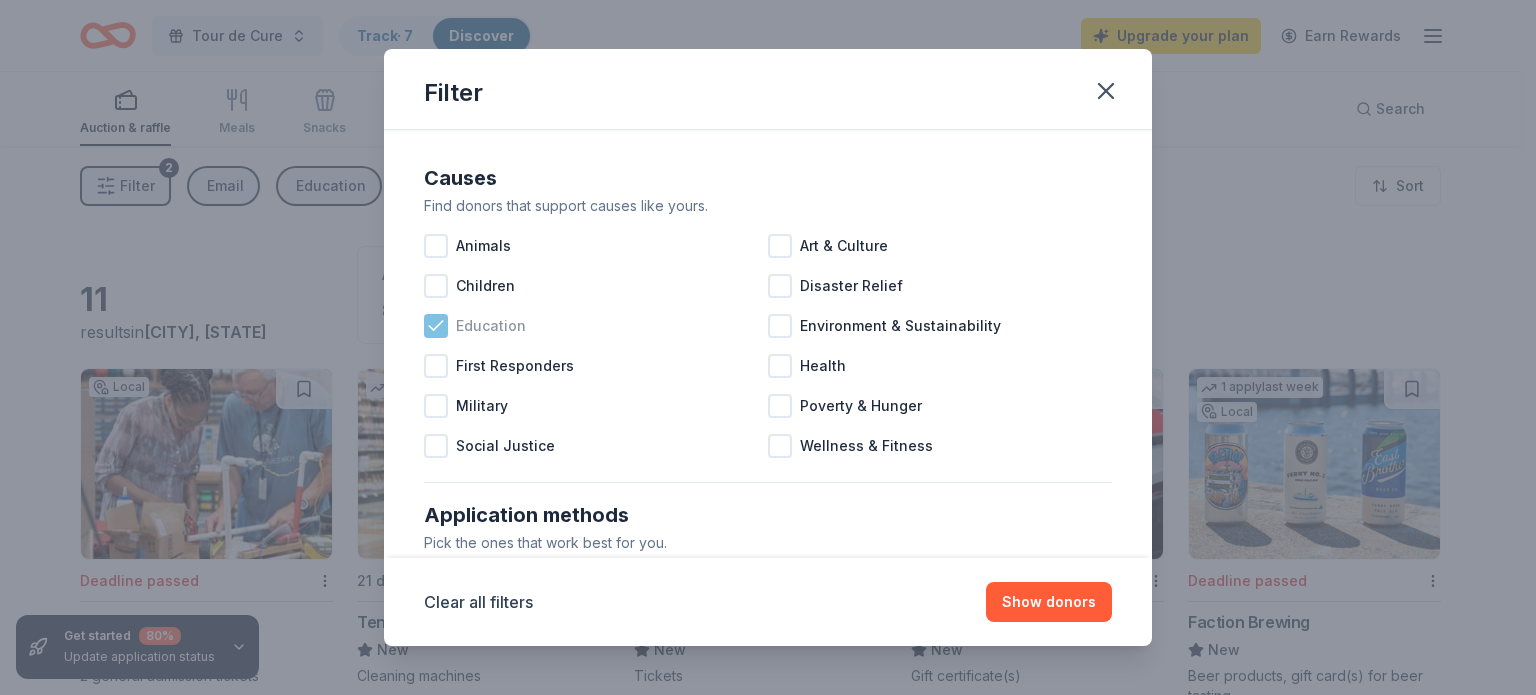 click on "Education" at bounding box center [491, 326] 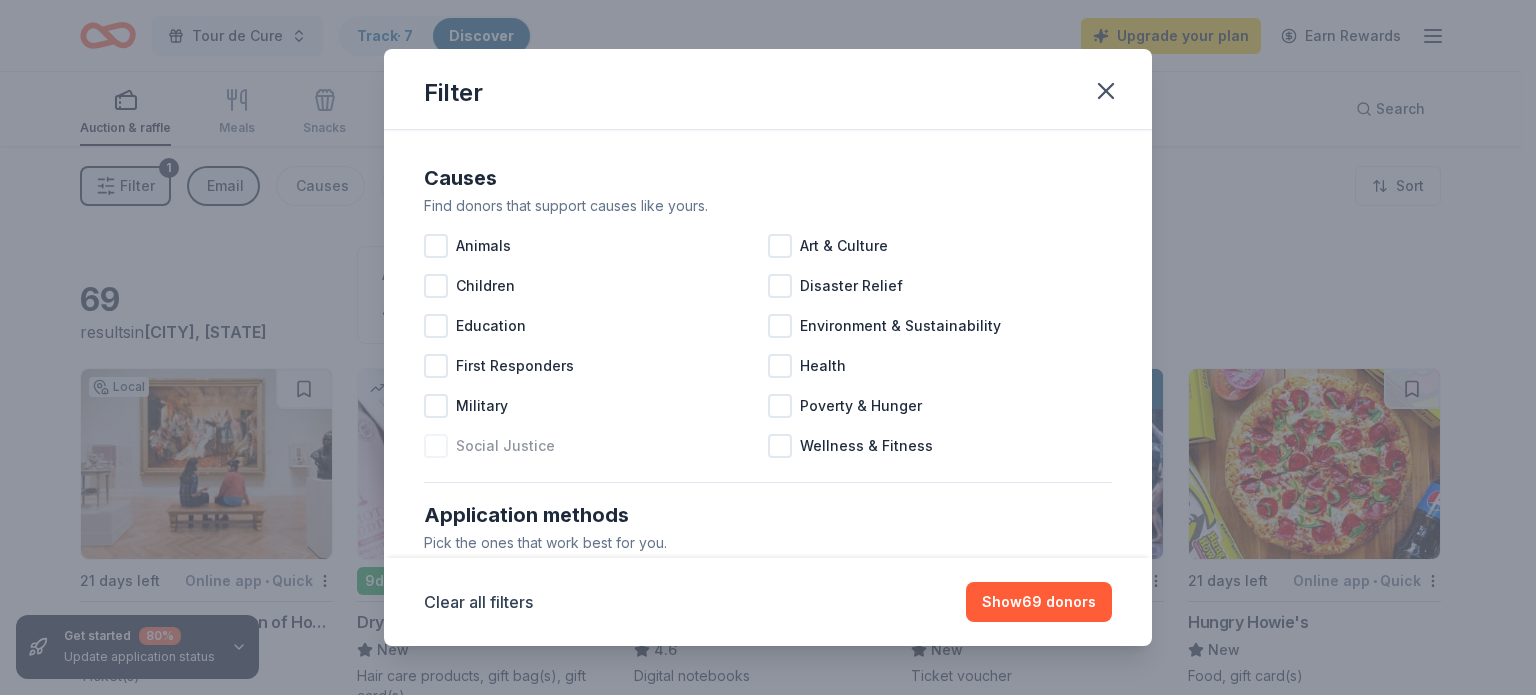 click on "Social Justice" at bounding box center [505, 446] 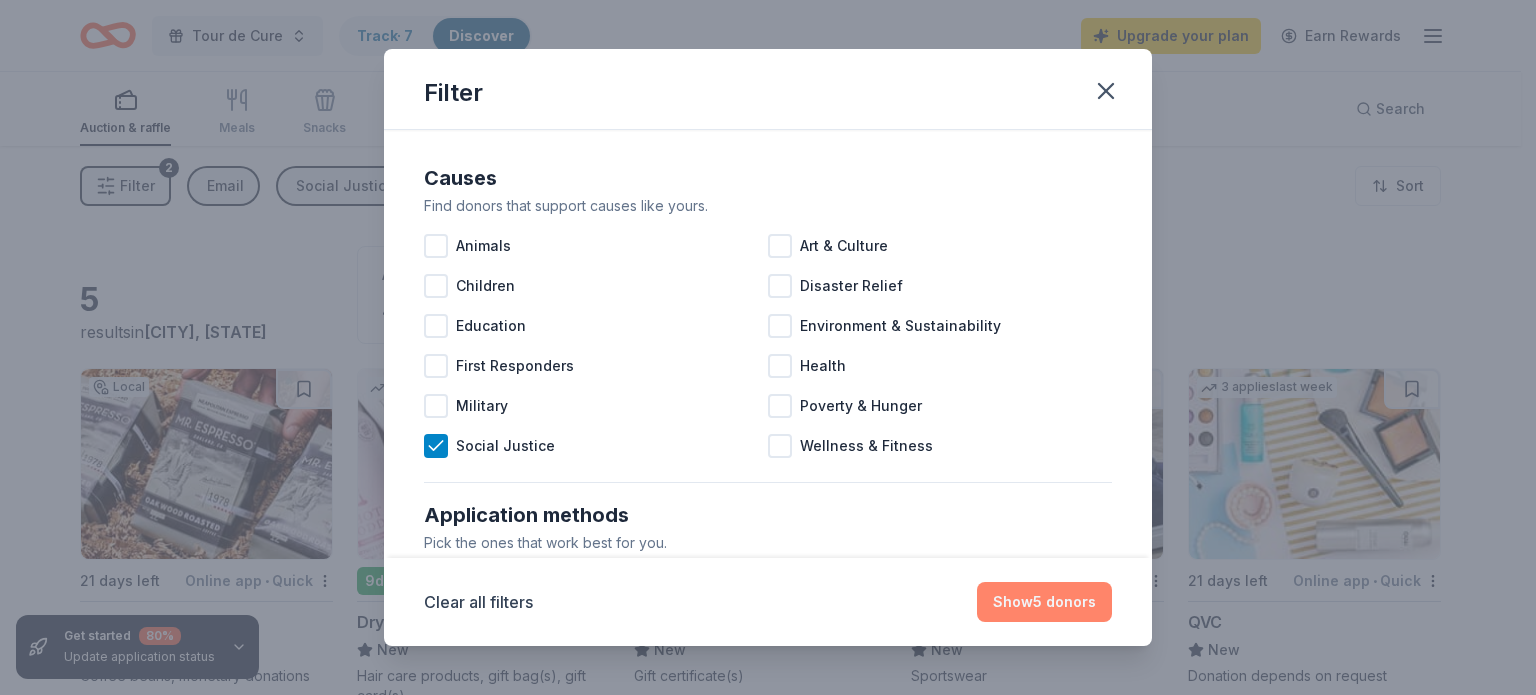 click on "Show  5   donors" at bounding box center (1044, 602) 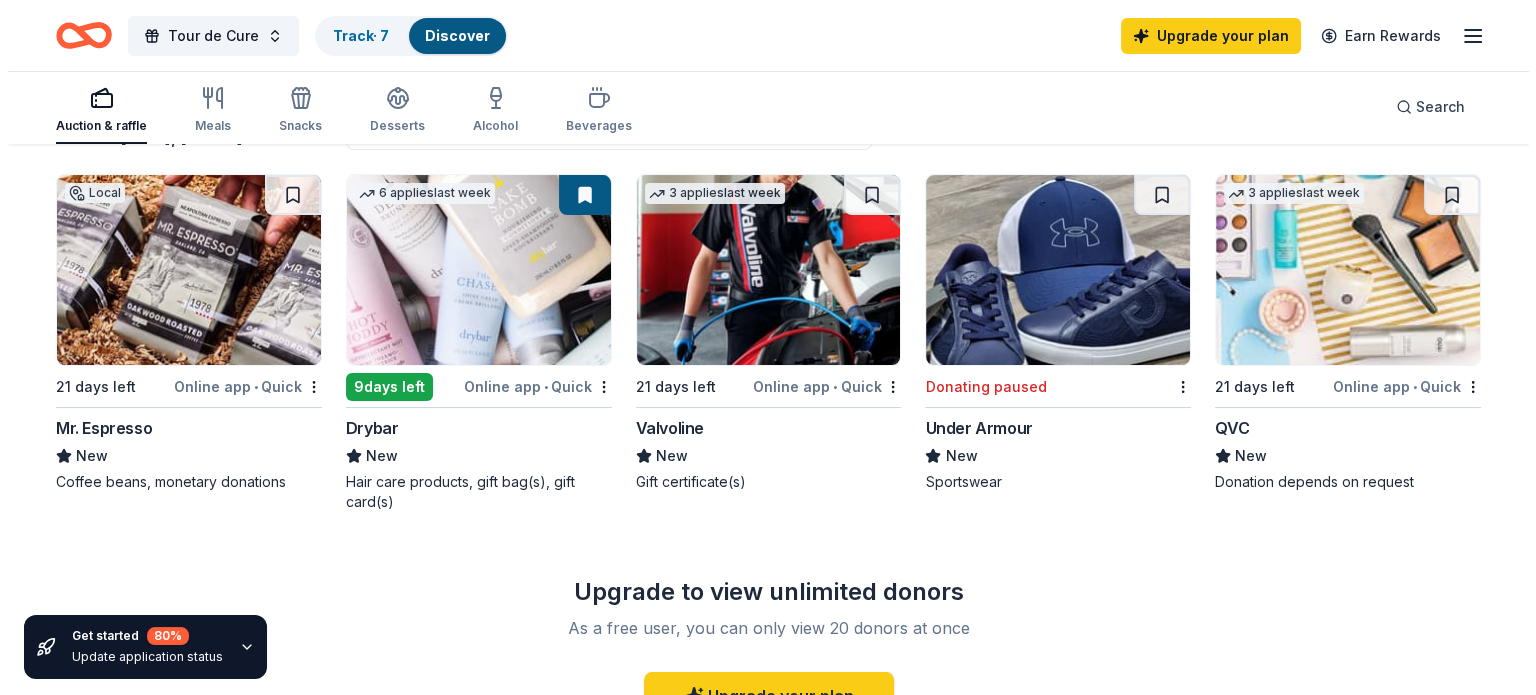 scroll, scrollTop: 10, scrollLeft: 0, axis: vertical 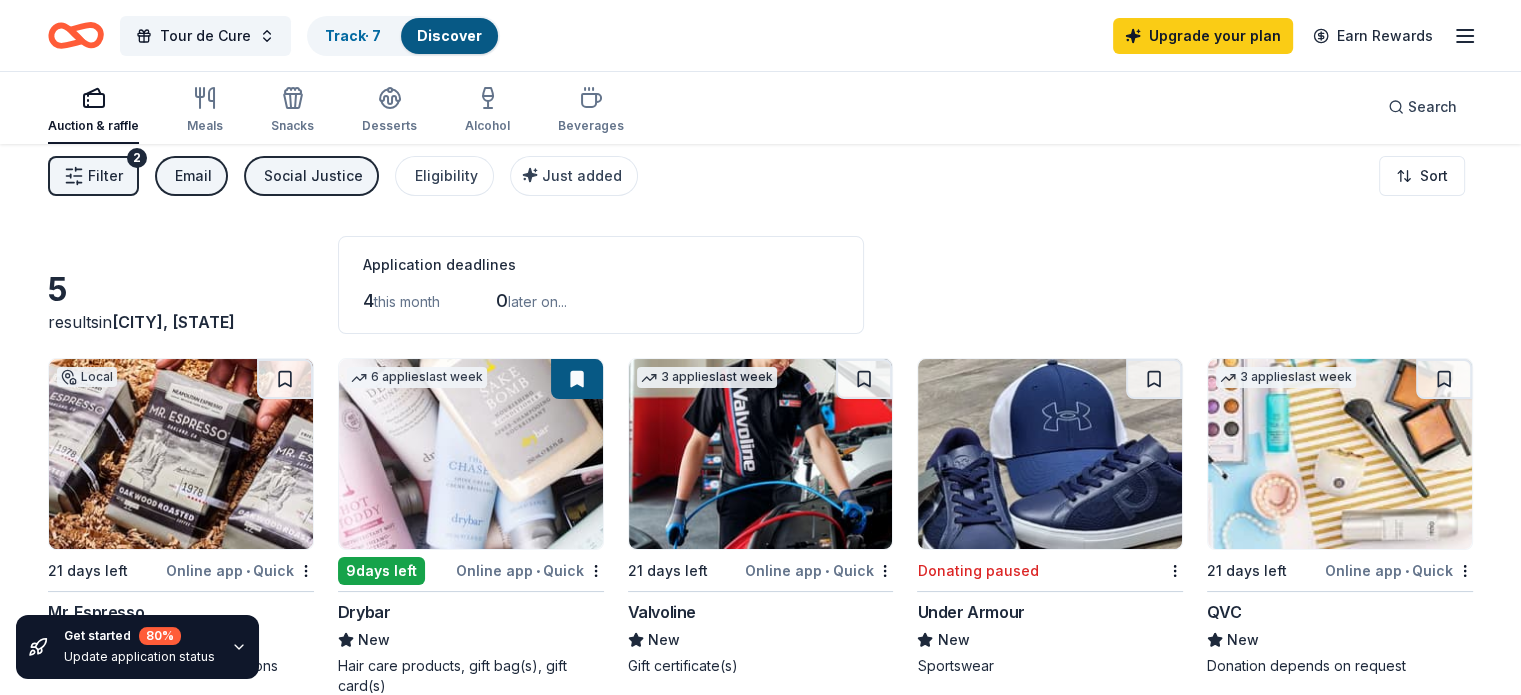 click 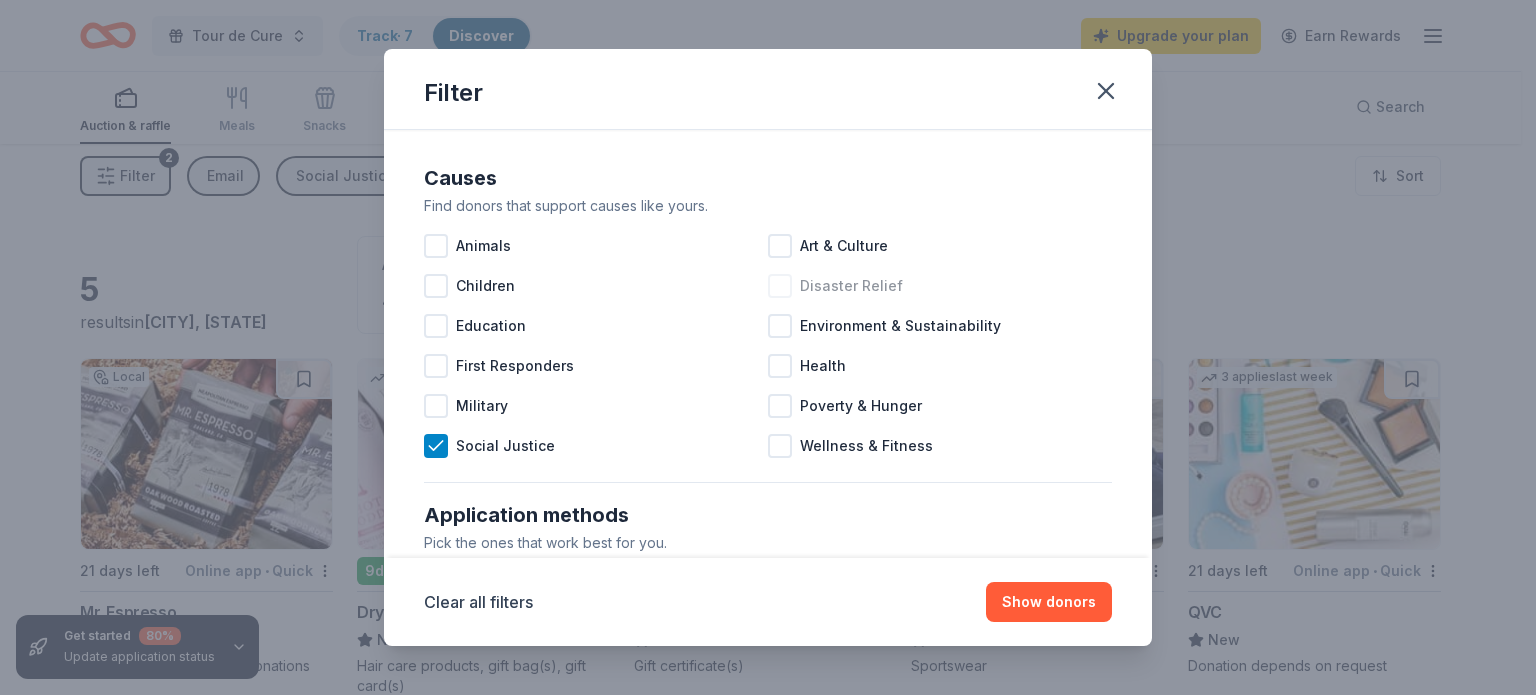 click on "Disaster Relief" at bounding box center [851, 286] 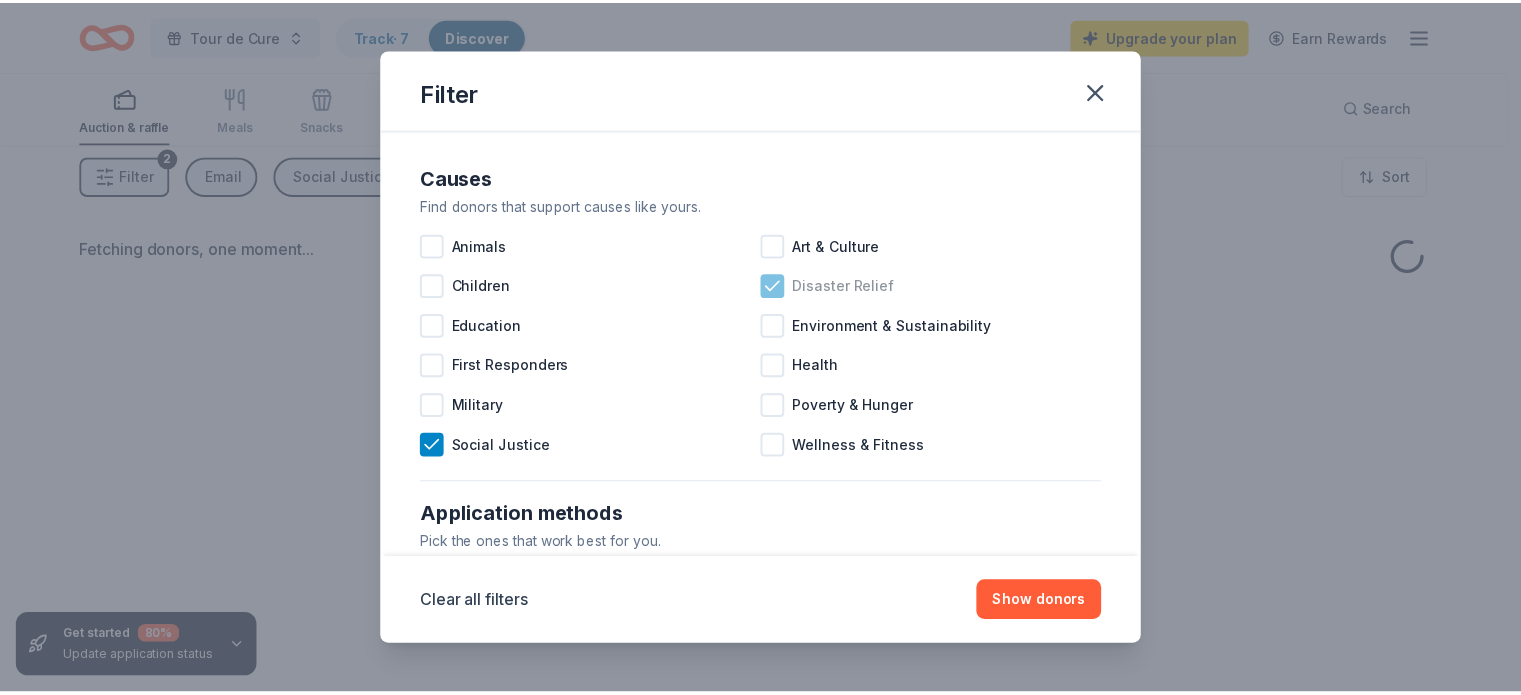 scroll, scrollTop: 0, scrollLeft: 0, axis: both 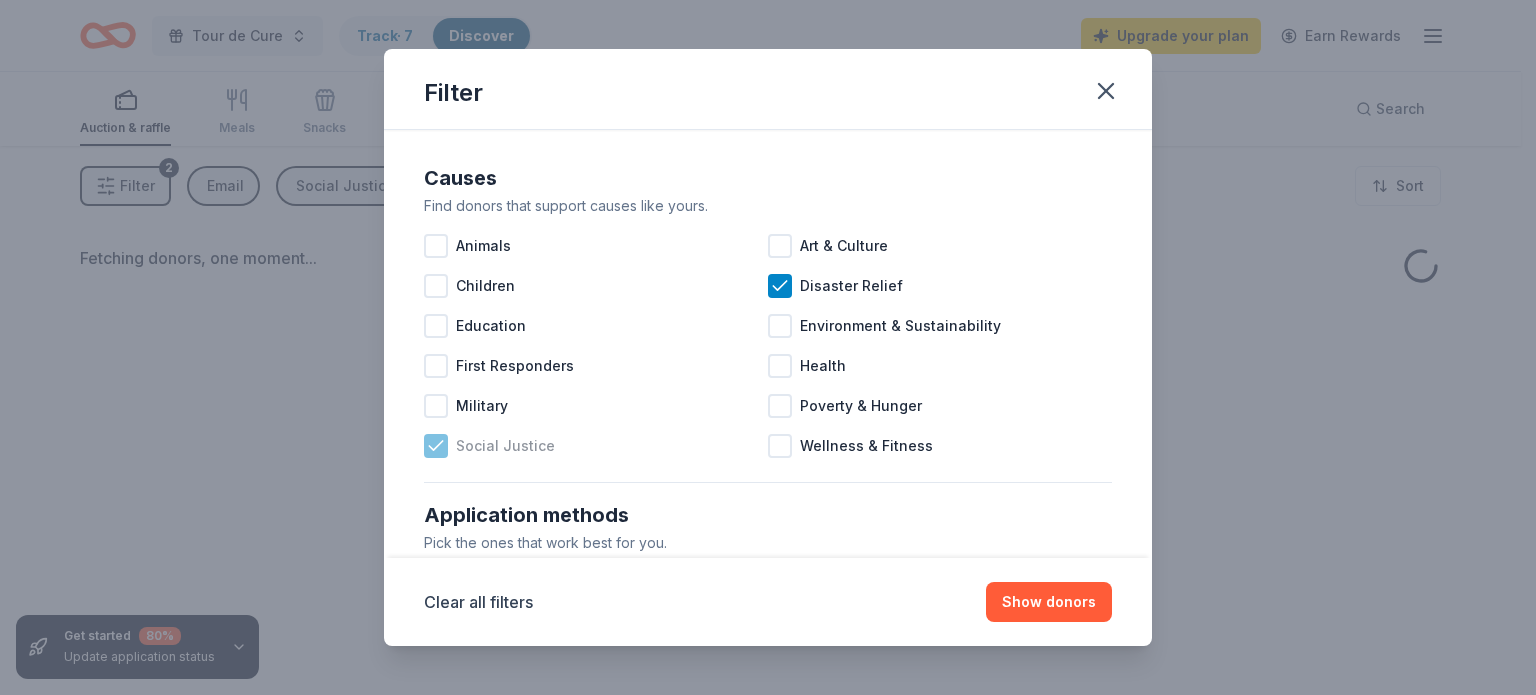 click on "Social Justice" at bounding box center [505, 446] 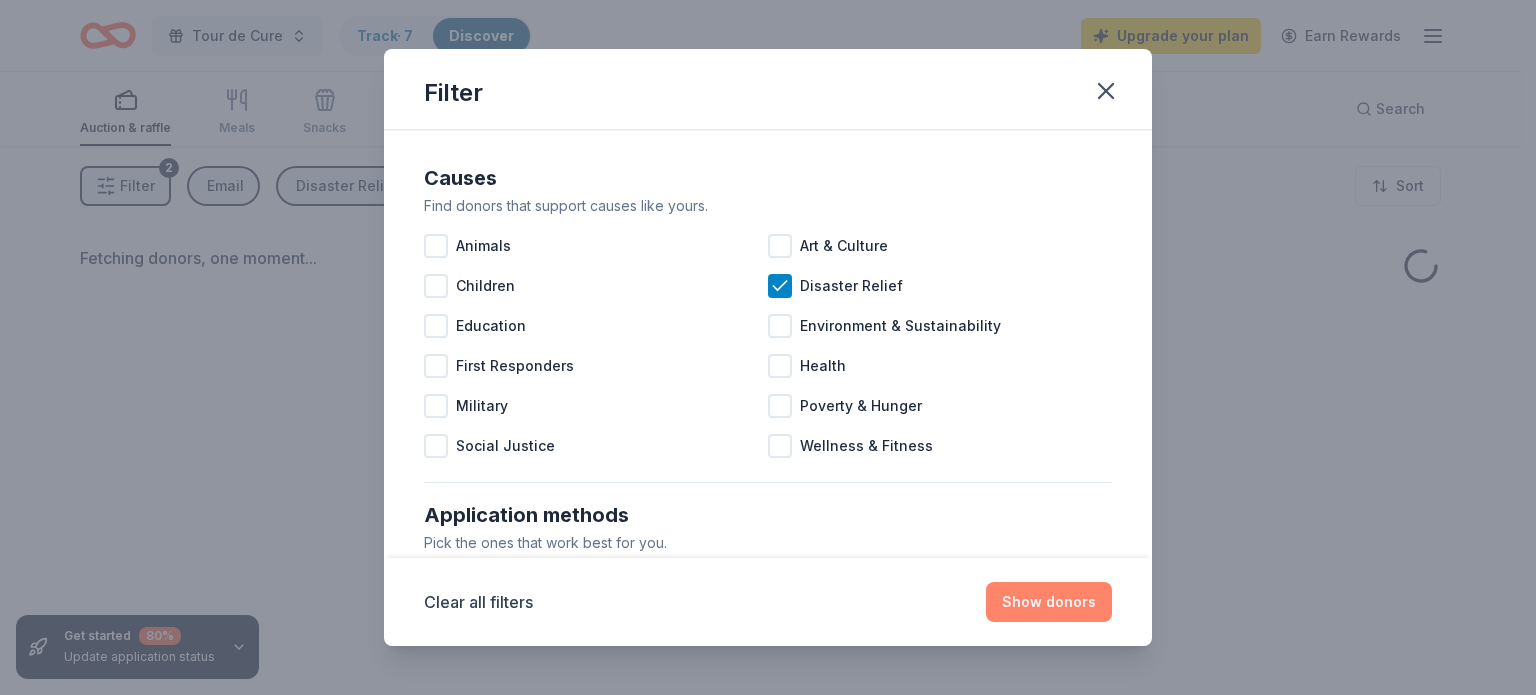 click on "Show    donors" at bounding box center (1049, 602) 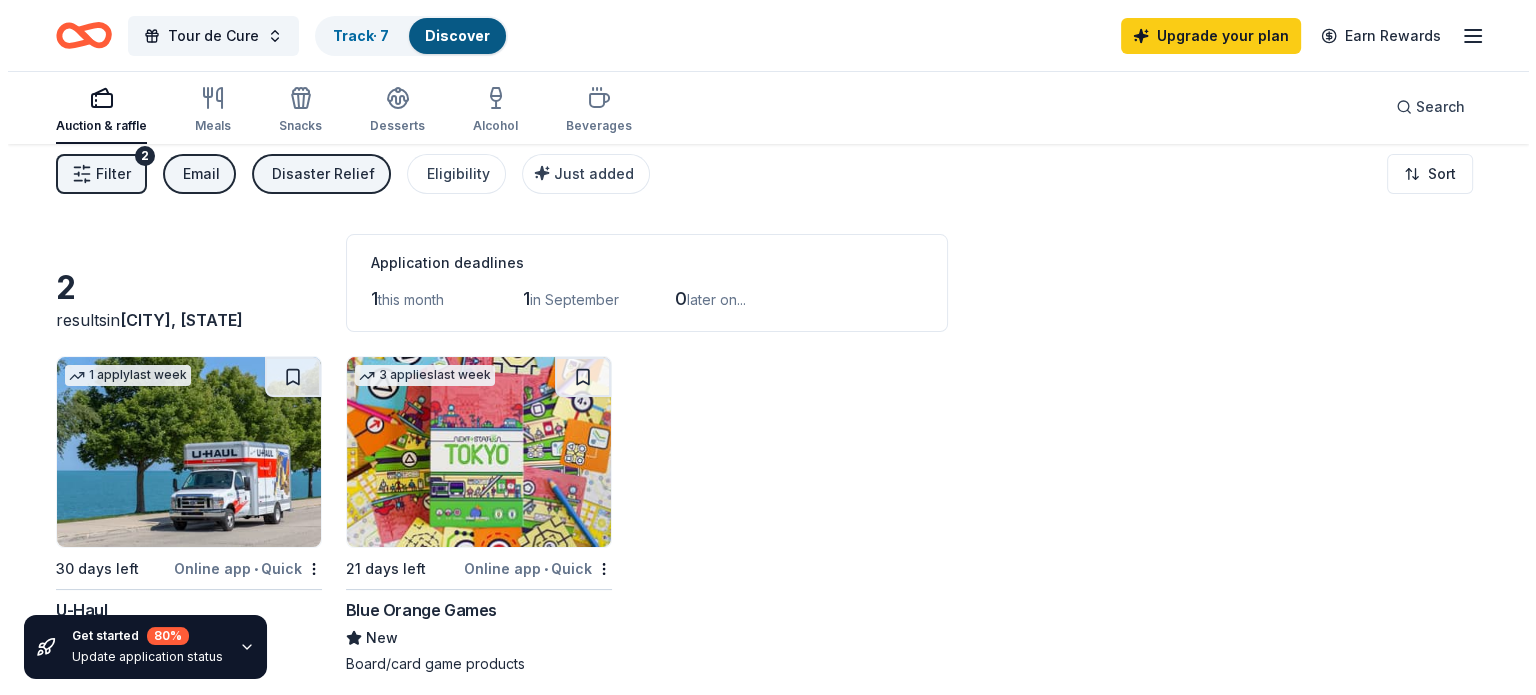 scroll, scrollTop: 7, scrollLeft: 0, axis: vertical 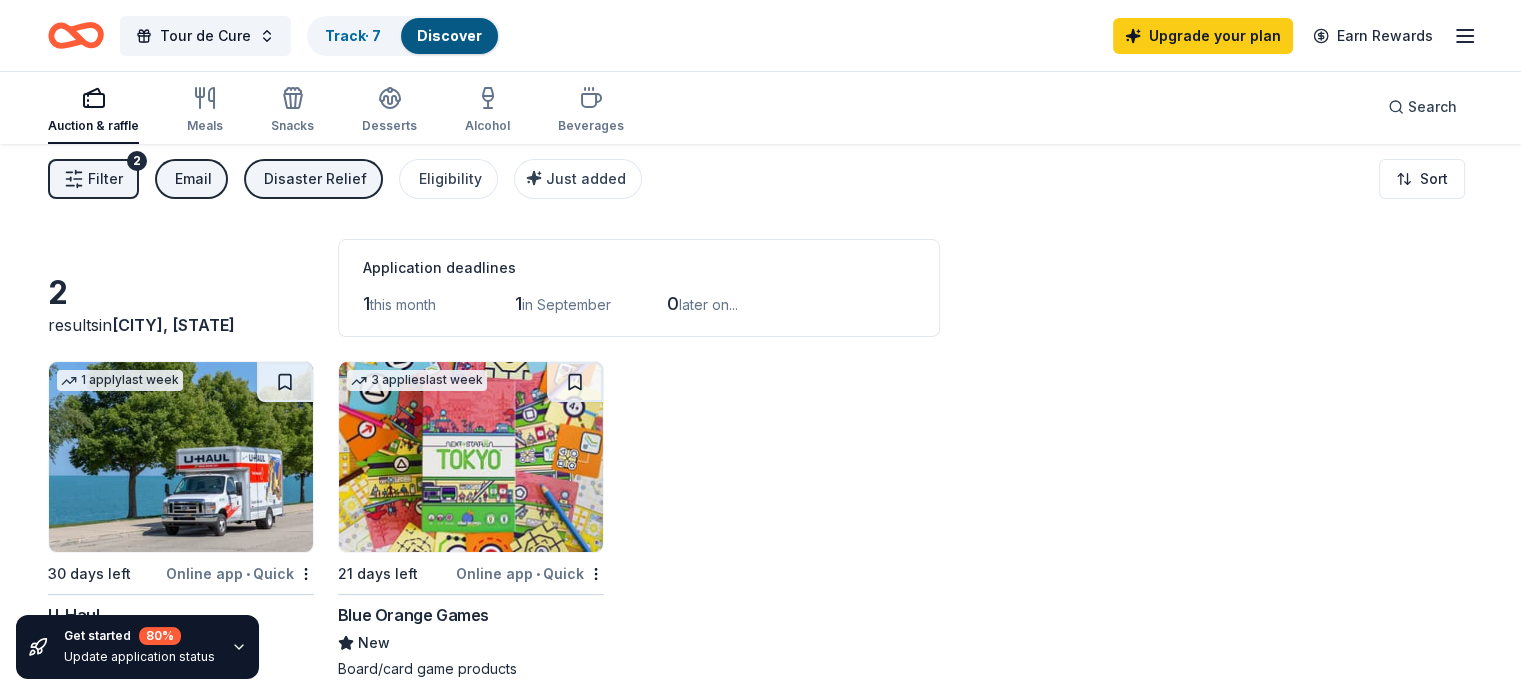 click on "Filter" at bounding box center (105, 179) 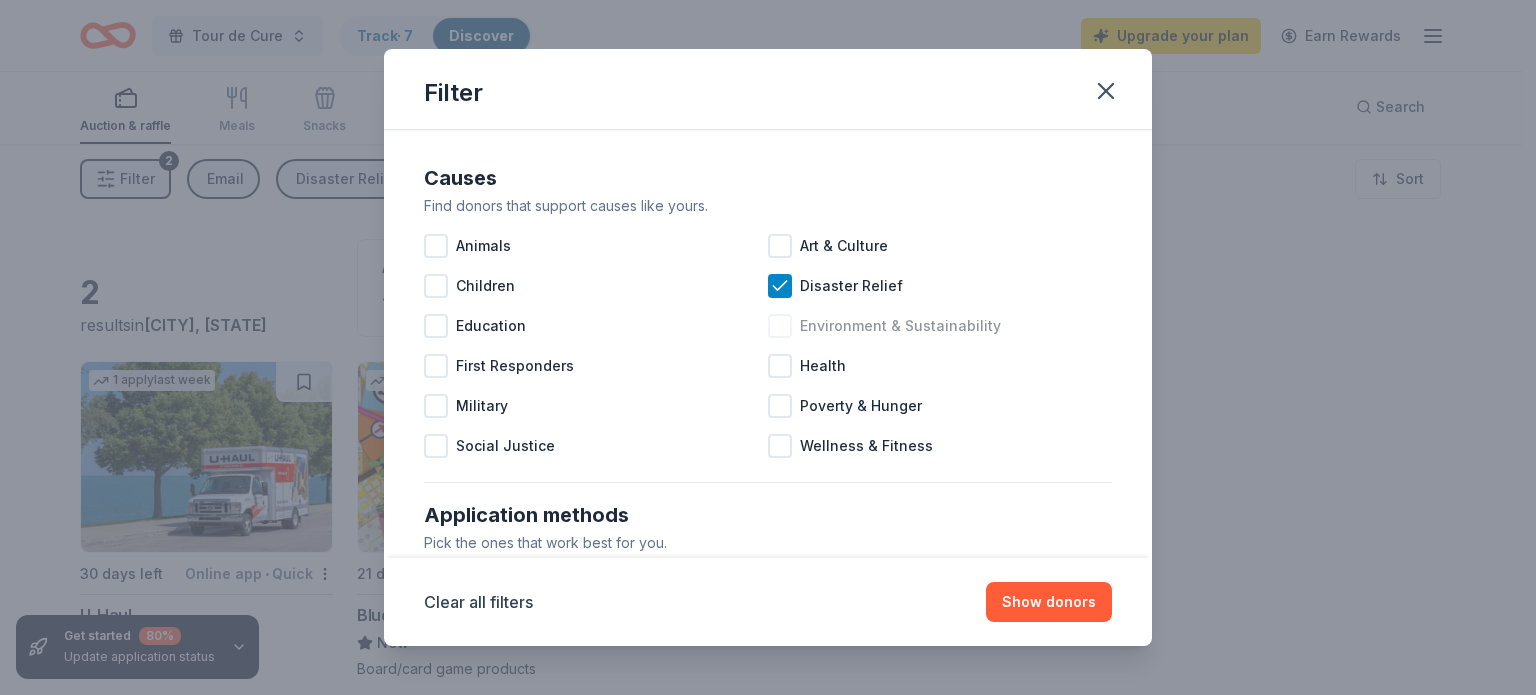 click on "Environment & Sustainability" at bounding box center [900, 326] 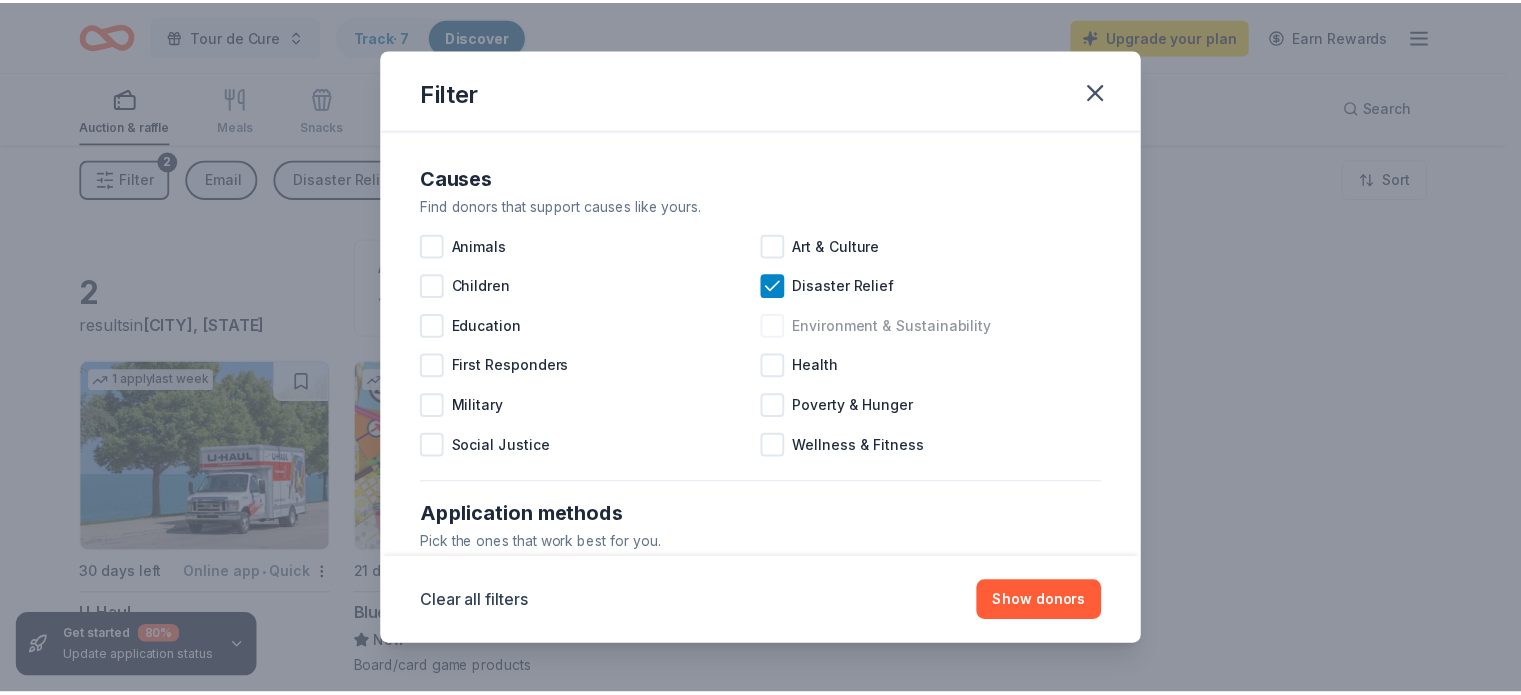 scroll, scrollTop: 0, scrollLeft: 0, axis: both 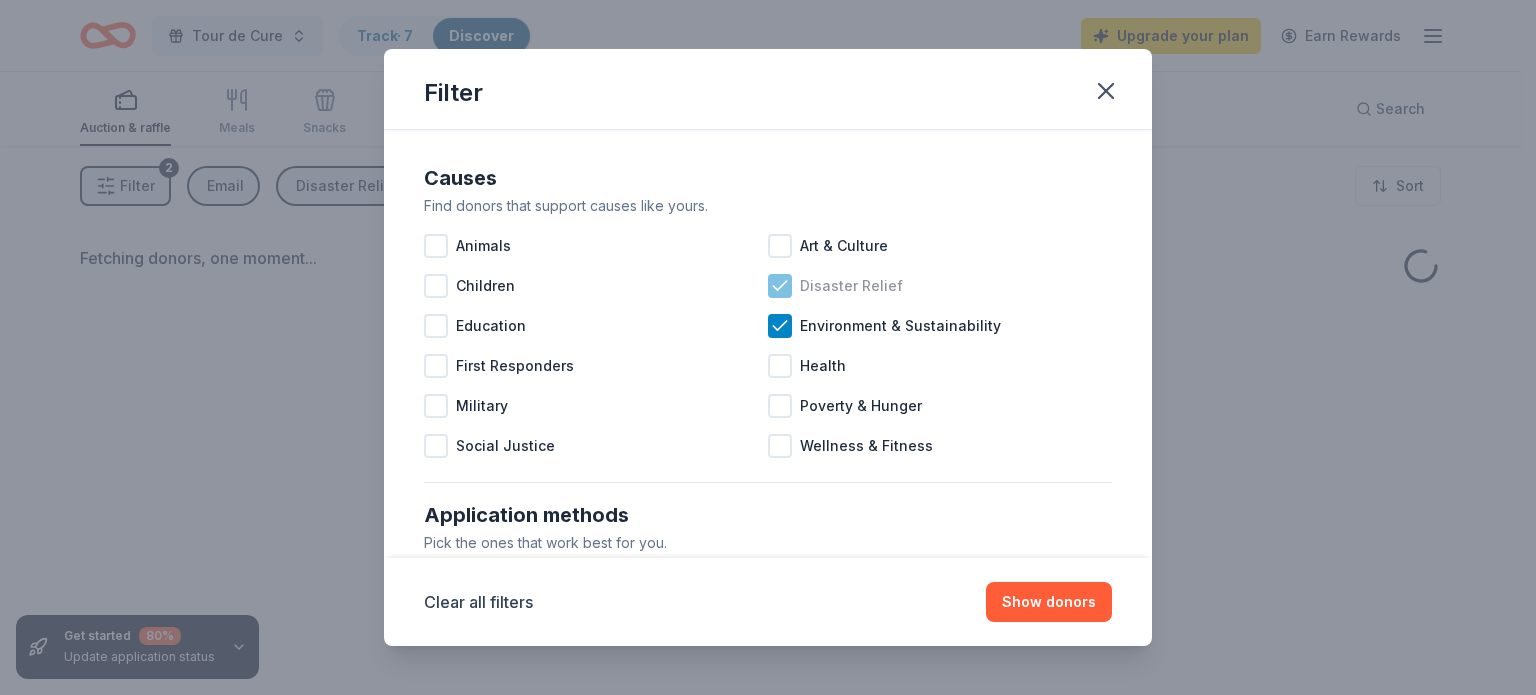 click on "Disaster Relief" at bounding box center [851, 286] 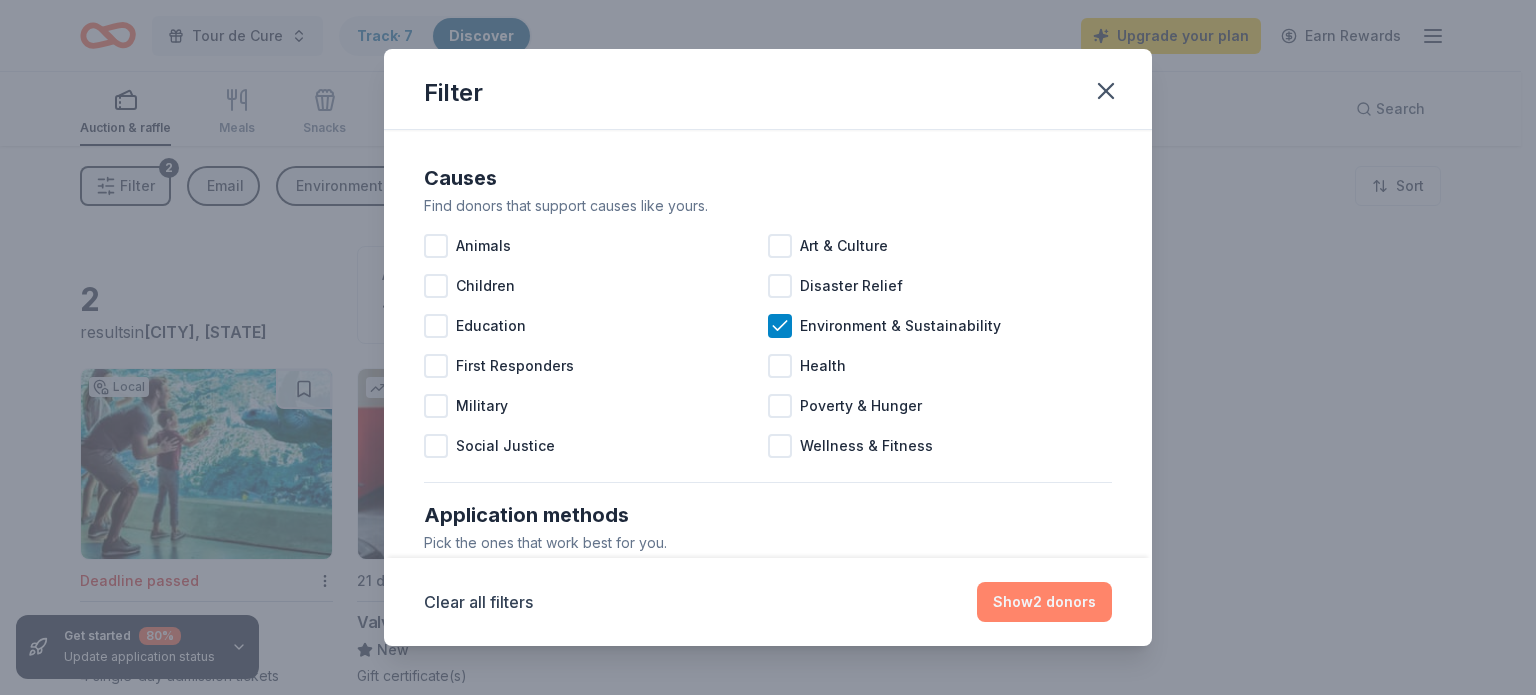 click on "Show  2   donors" at bounding box center [1044, 602] 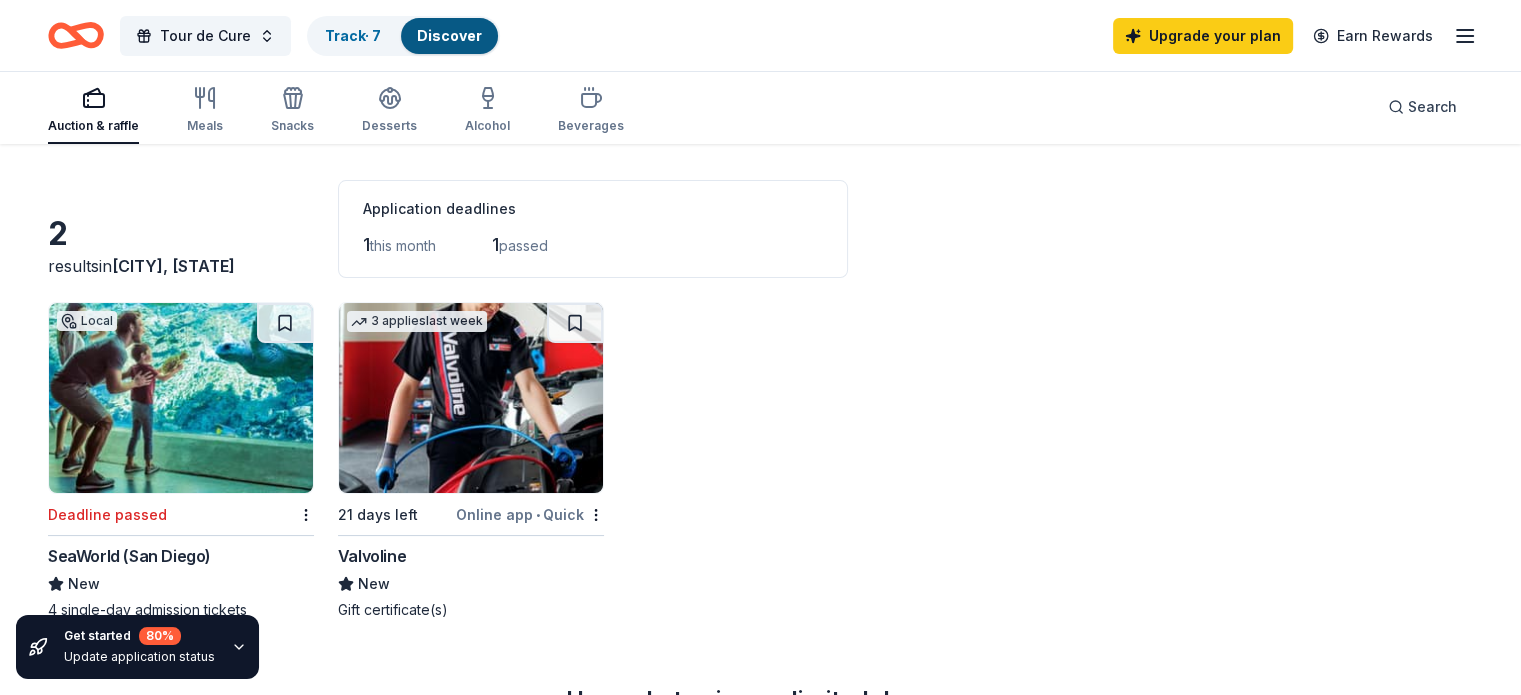 scroll, scrollTop: 0, scrollLeft: 0, axis: both 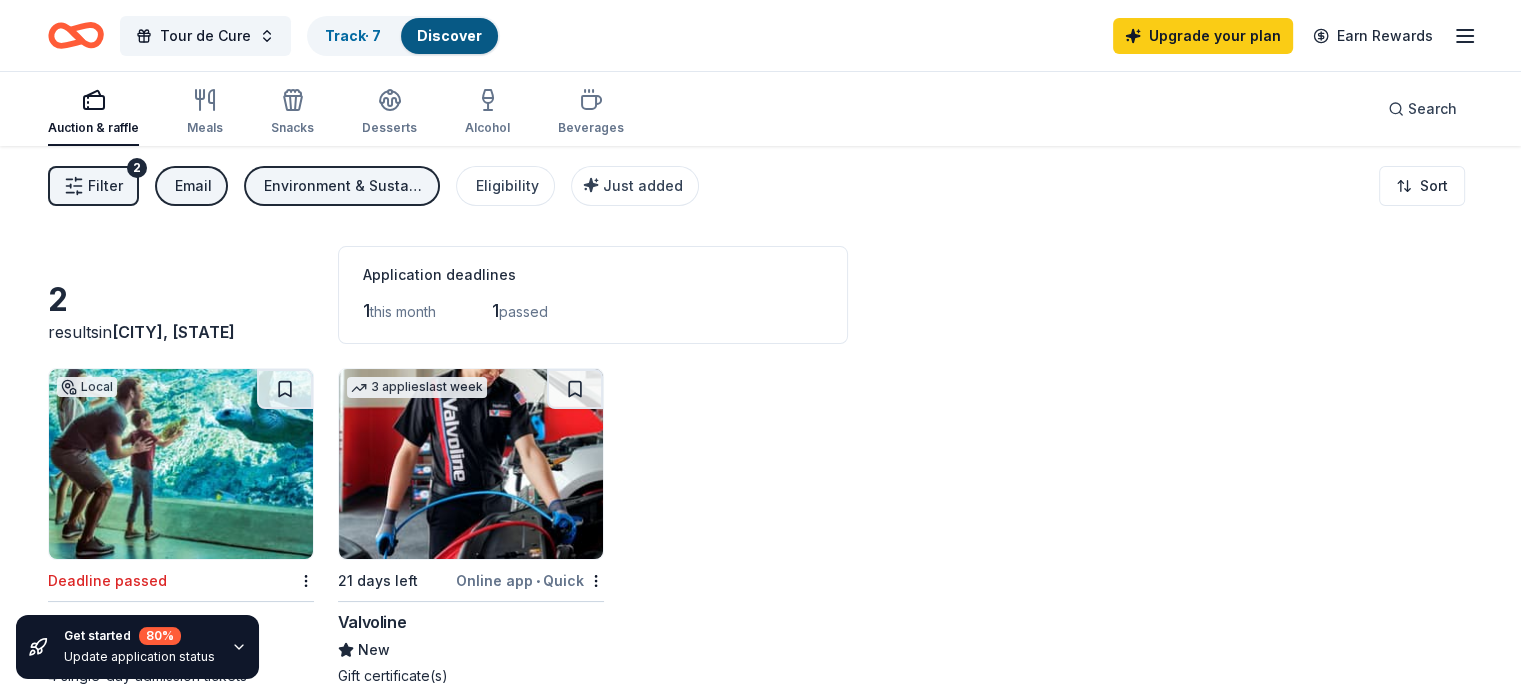 click 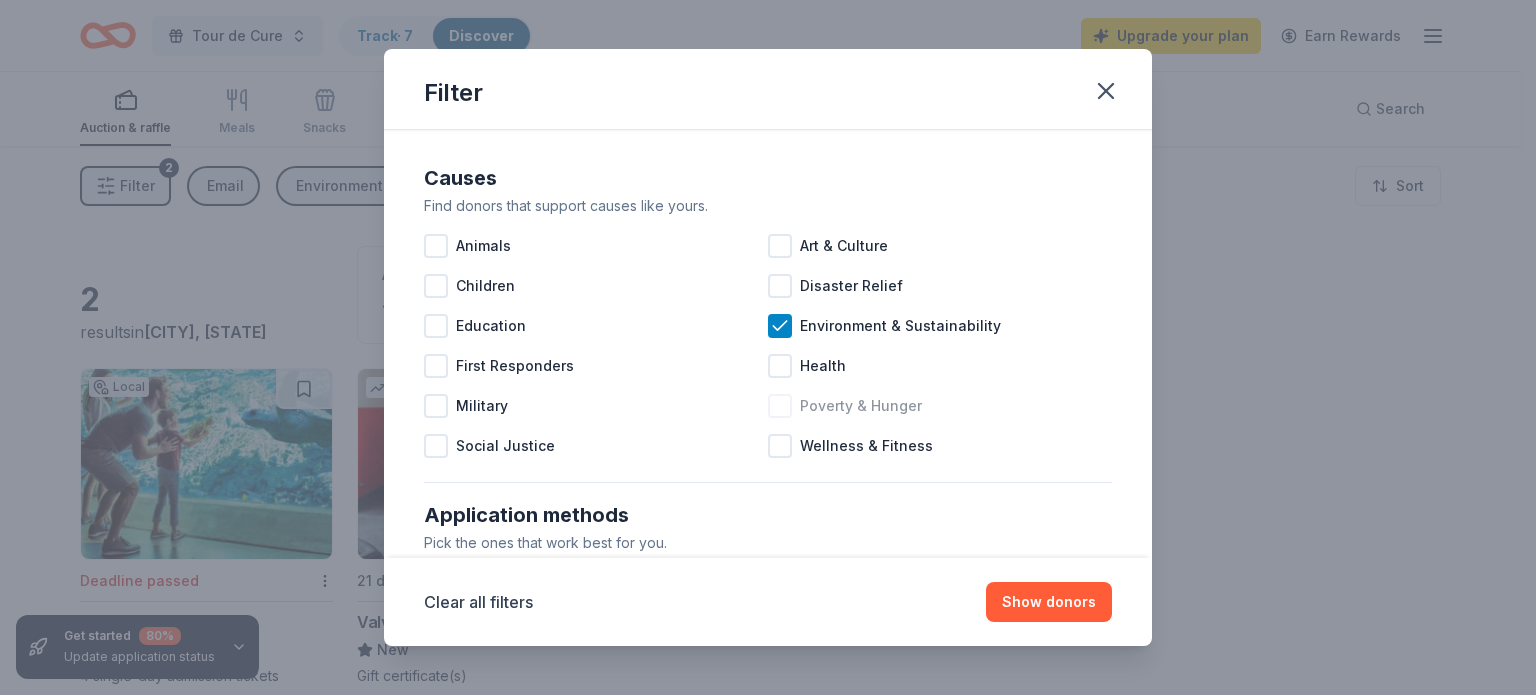 click on "Poverty & Hunger" at bounding box center [861, 406] 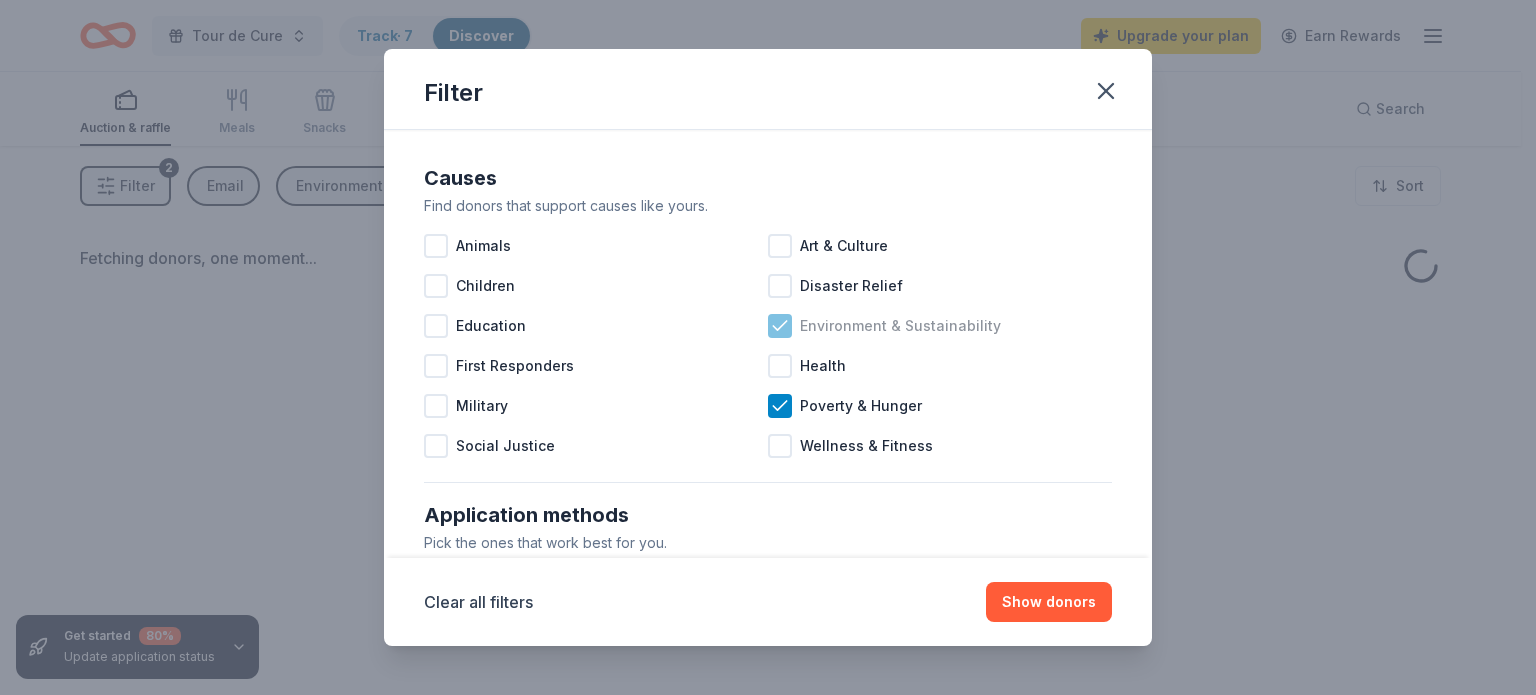 click on "Environment & Sustainability" at bounding box center (900, 326) 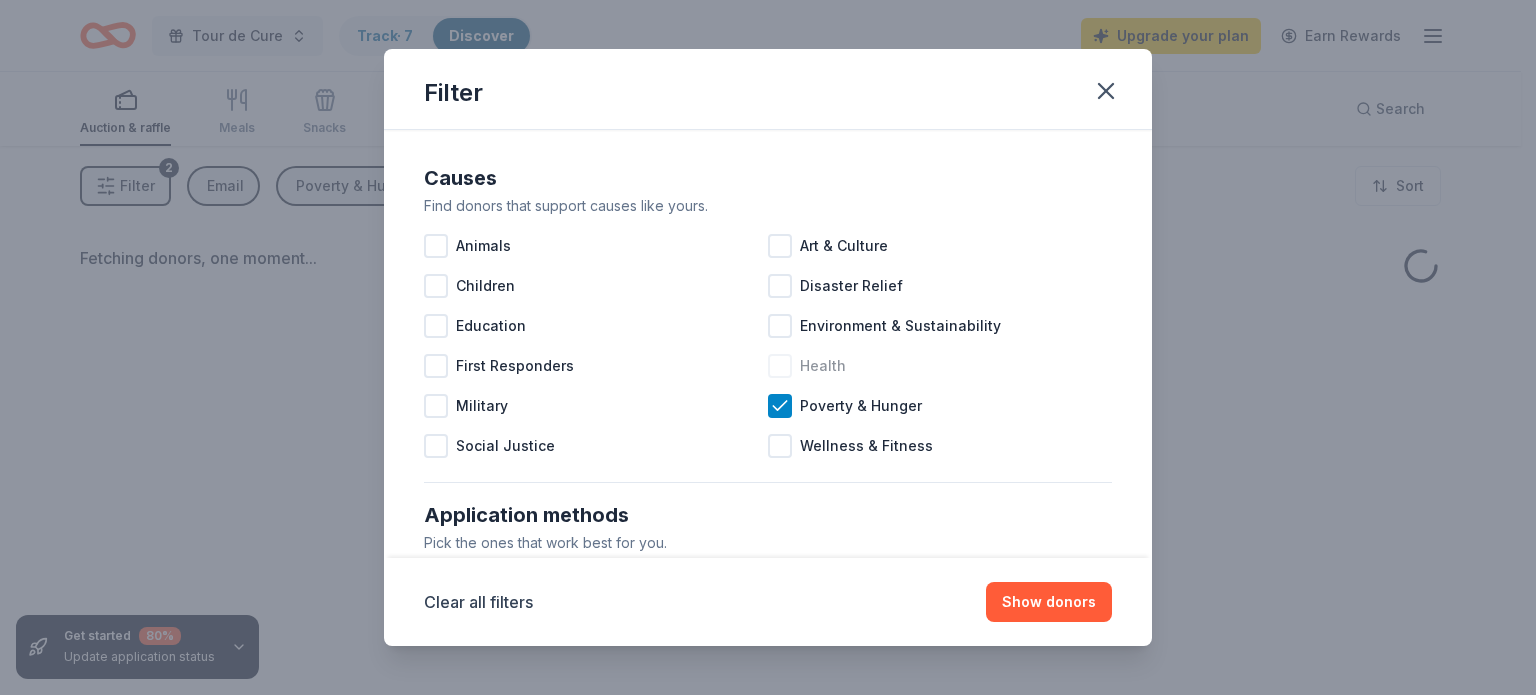 click on "Health" at bounding box center (823, 366) 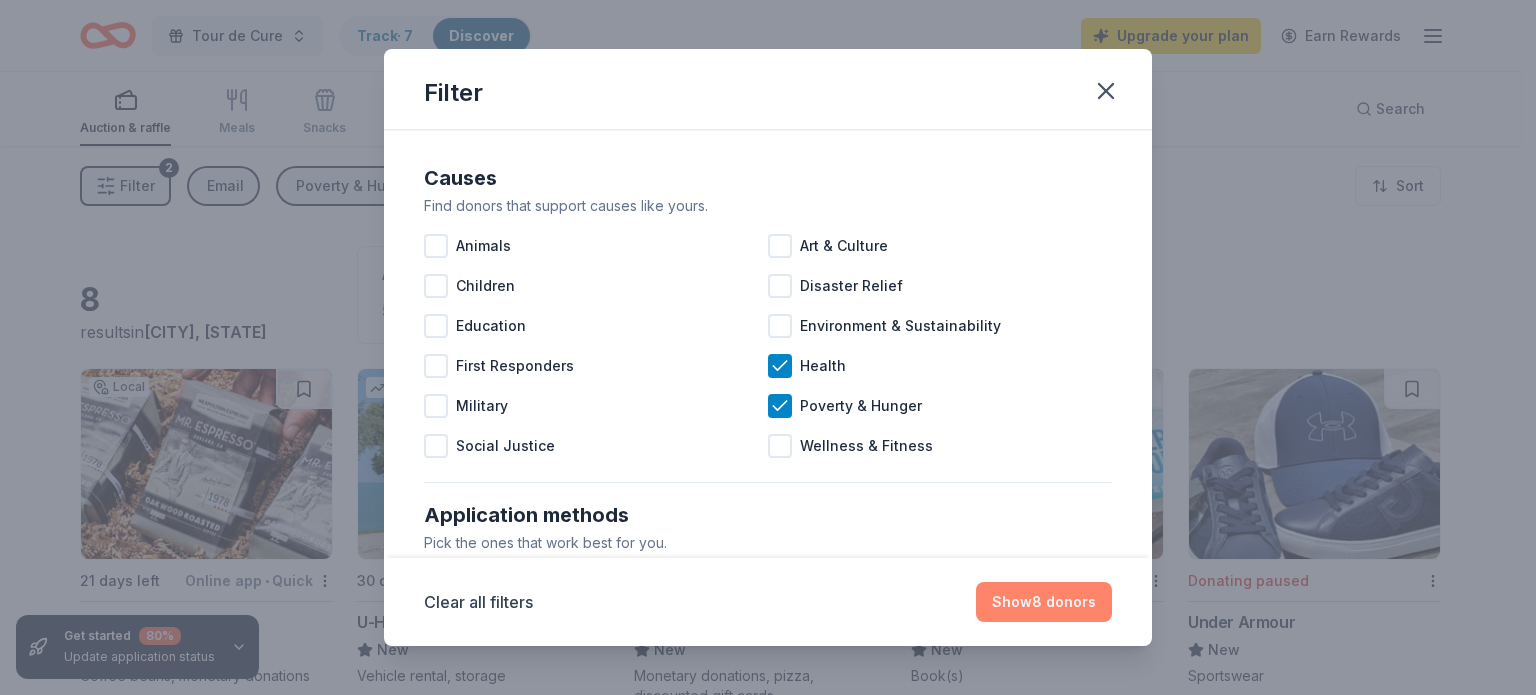 click on "Show  8   donors" at bounding box center [1044, 602] 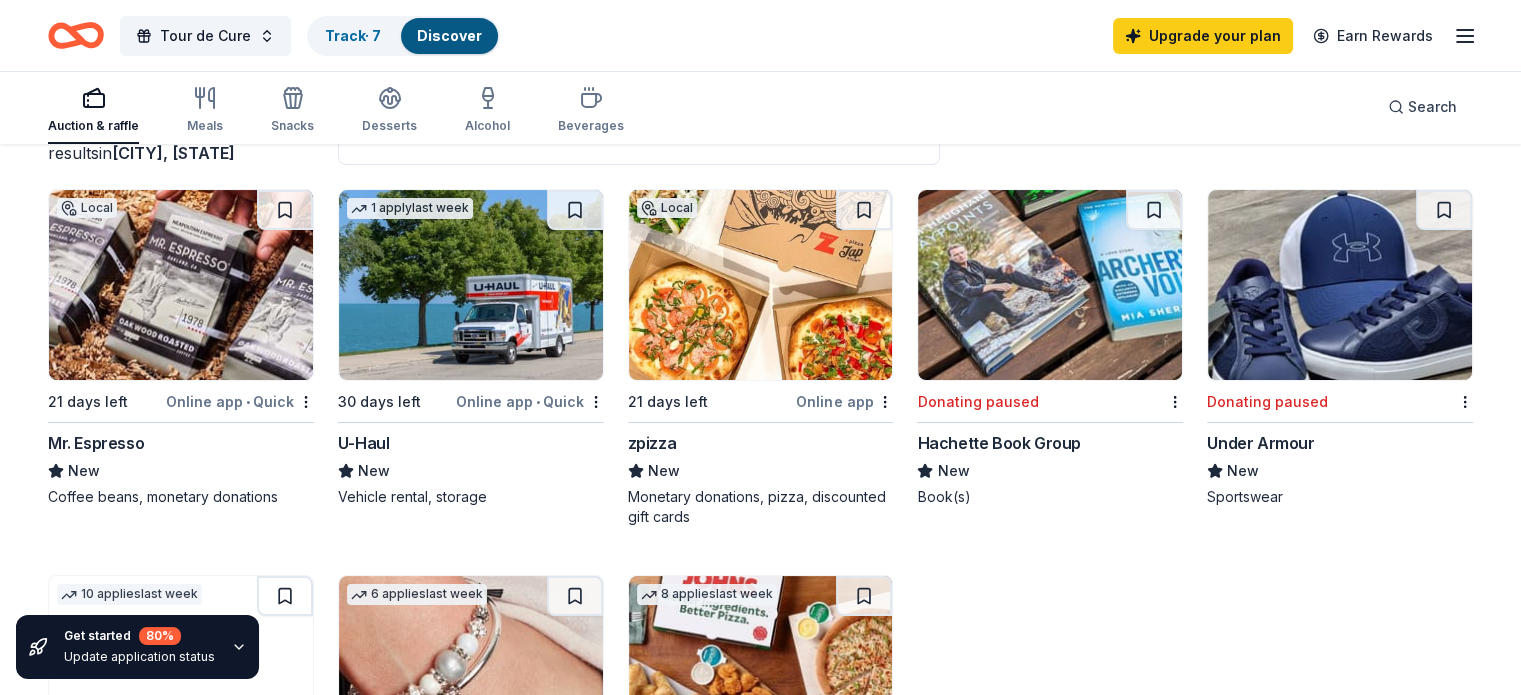 scroll, scrollTop: 172, scrollLeft: 0, axis: vertical 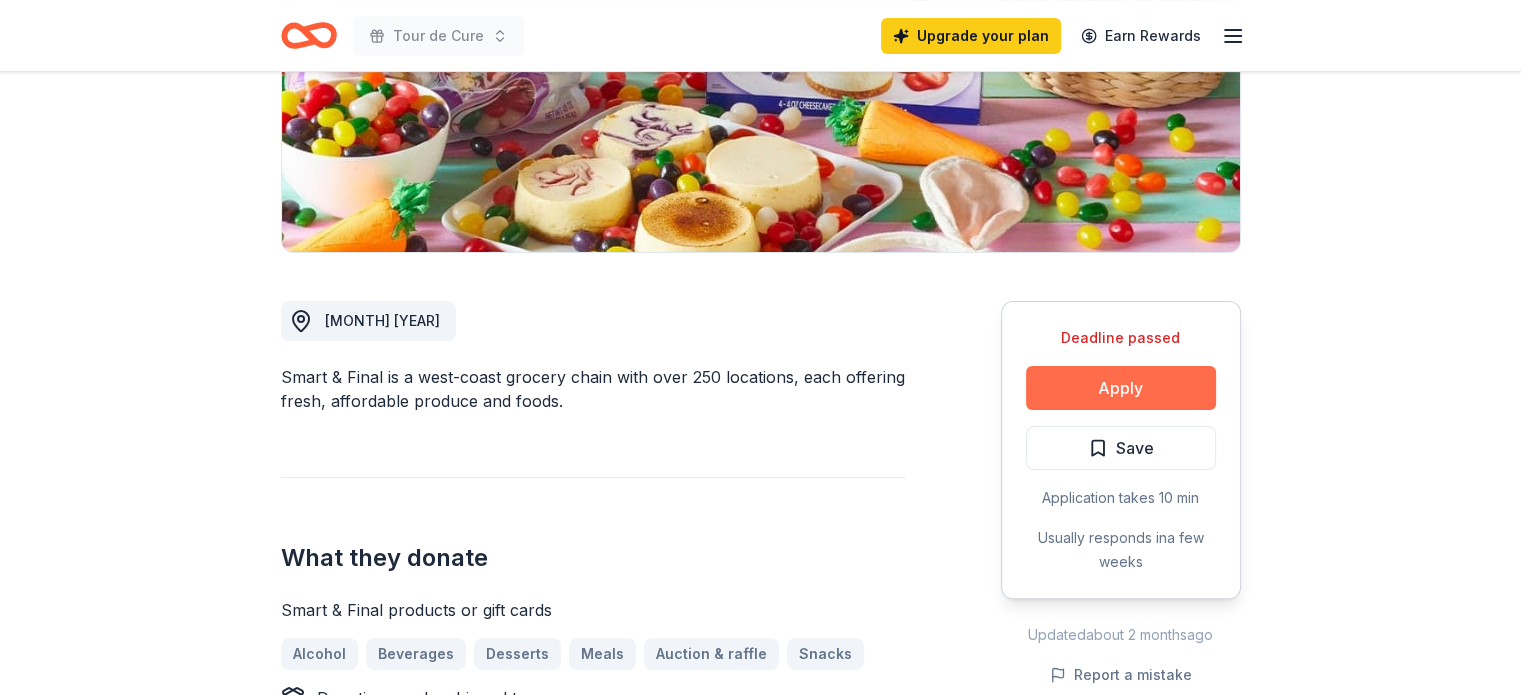click on "Apply" at bounding box center (1121, 388) 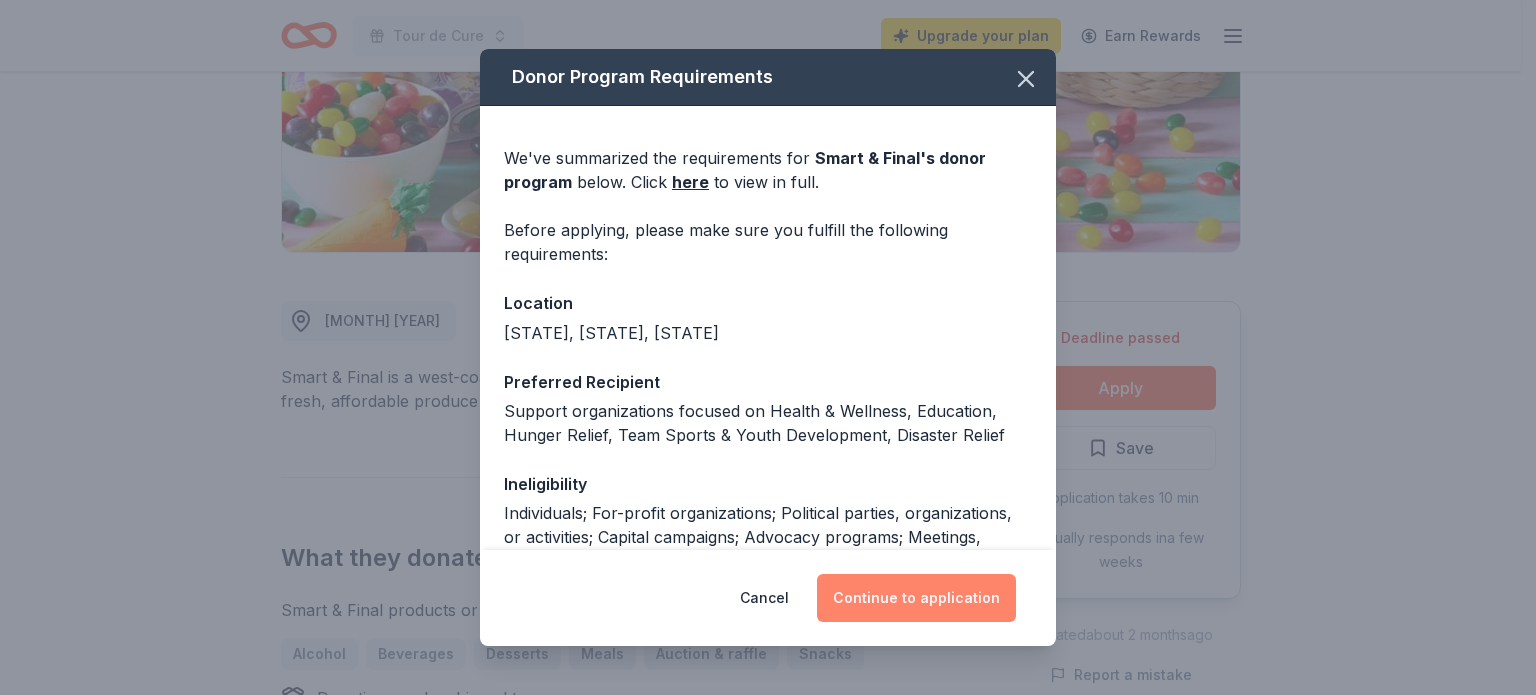 click on "Continue to application" at bounding box center (916, 598) 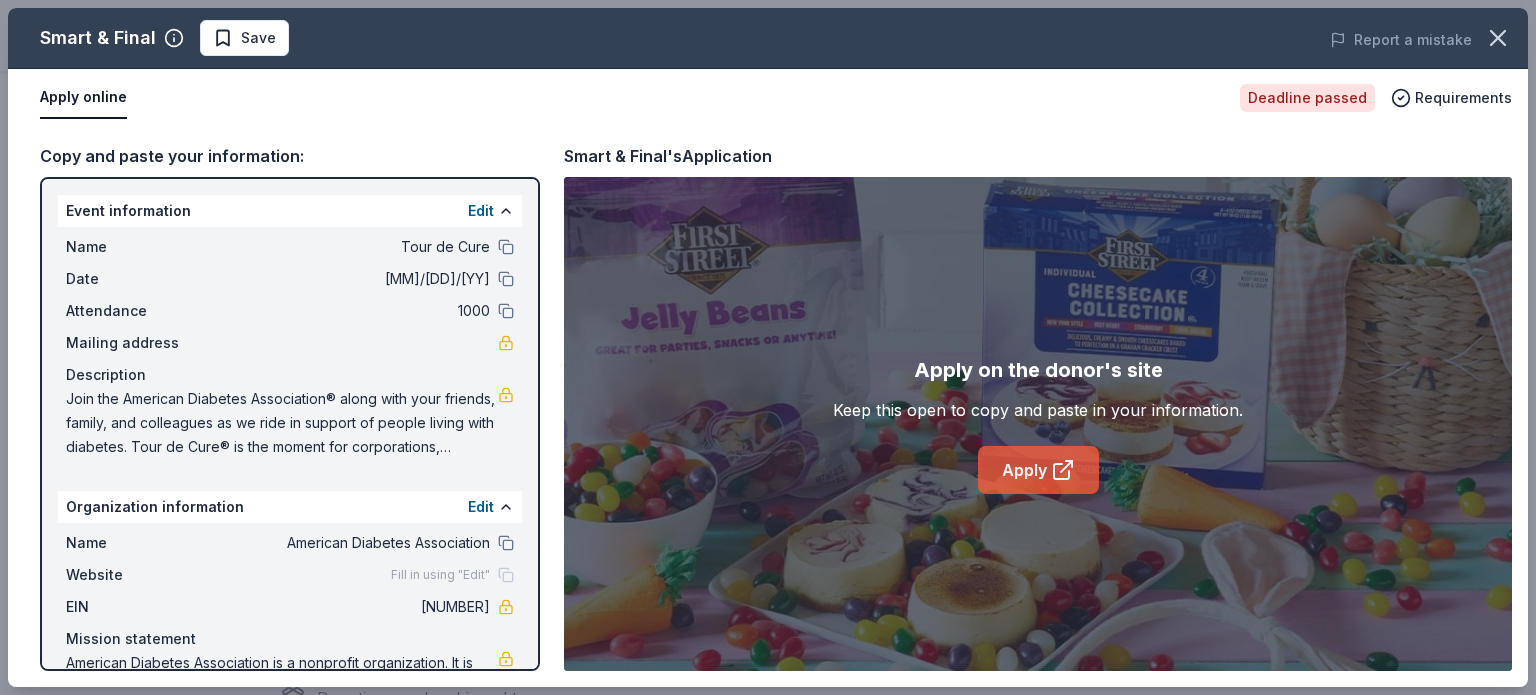 click on "Apply" at bounding box center [1038, 470] 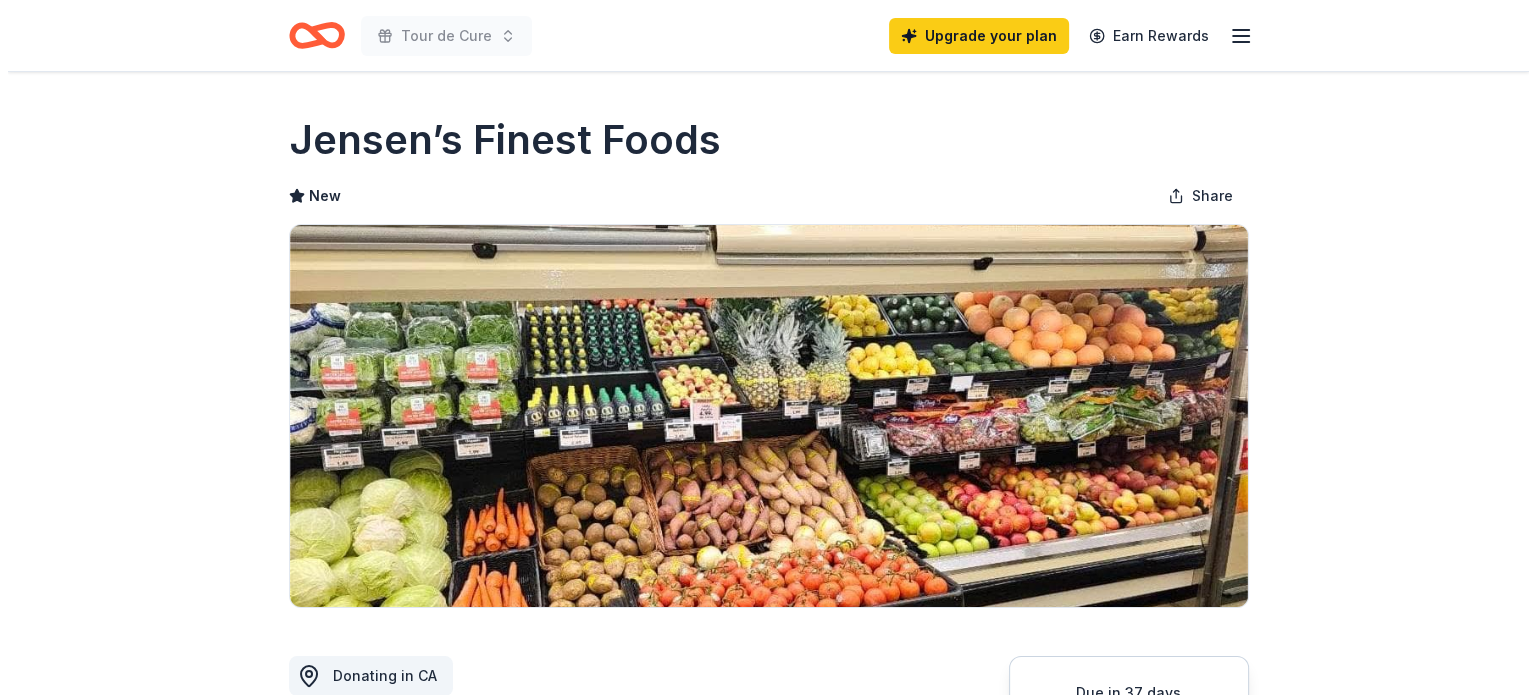 scroll, scrollTop: 356, scrollLeft: 0, axis: vertical 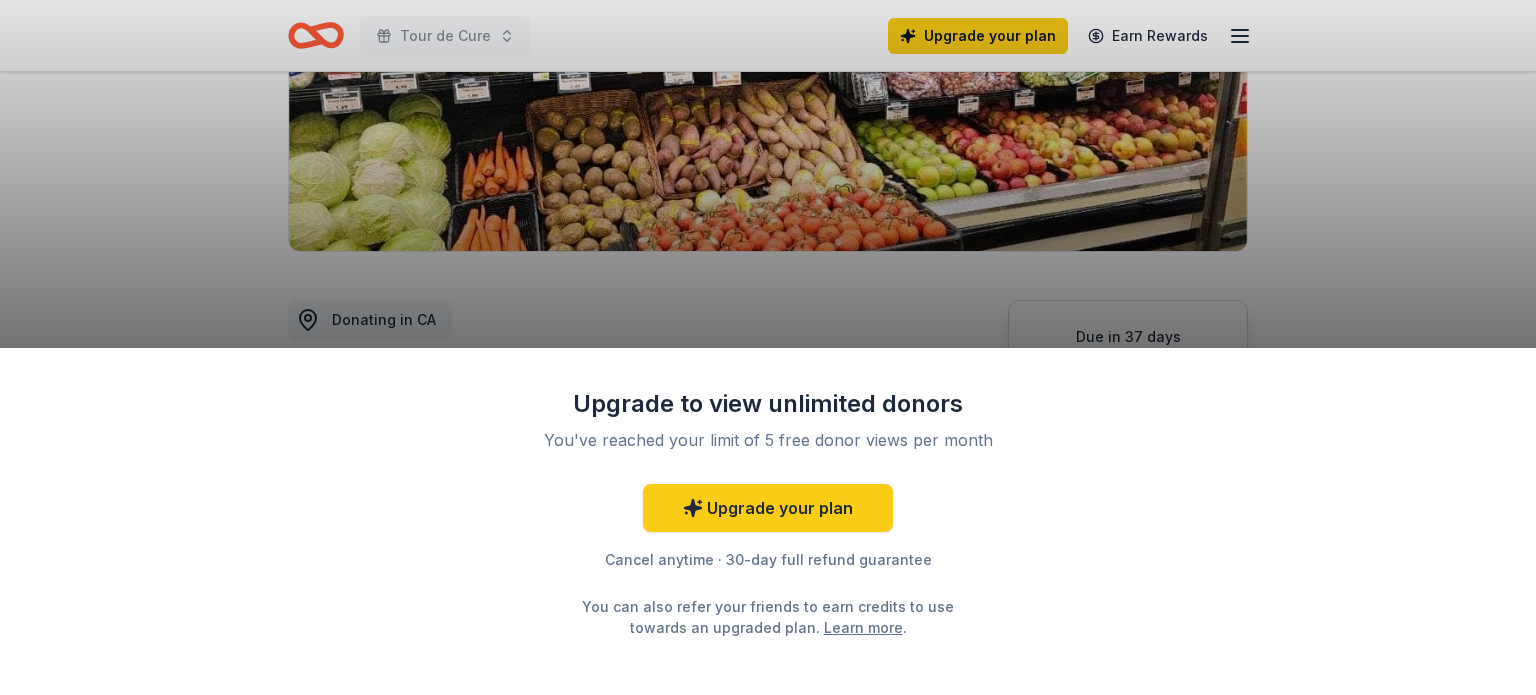 click on "Upgrade to view unlimited donors You've reached your limit of 5 free donor views per month Upgrade your plan Cancel anytime · 30-day full refund guarantee You can also refer your friends to earn credits to use towards an upgraded plan.   Learn more ." at bounding box center [768, 347] 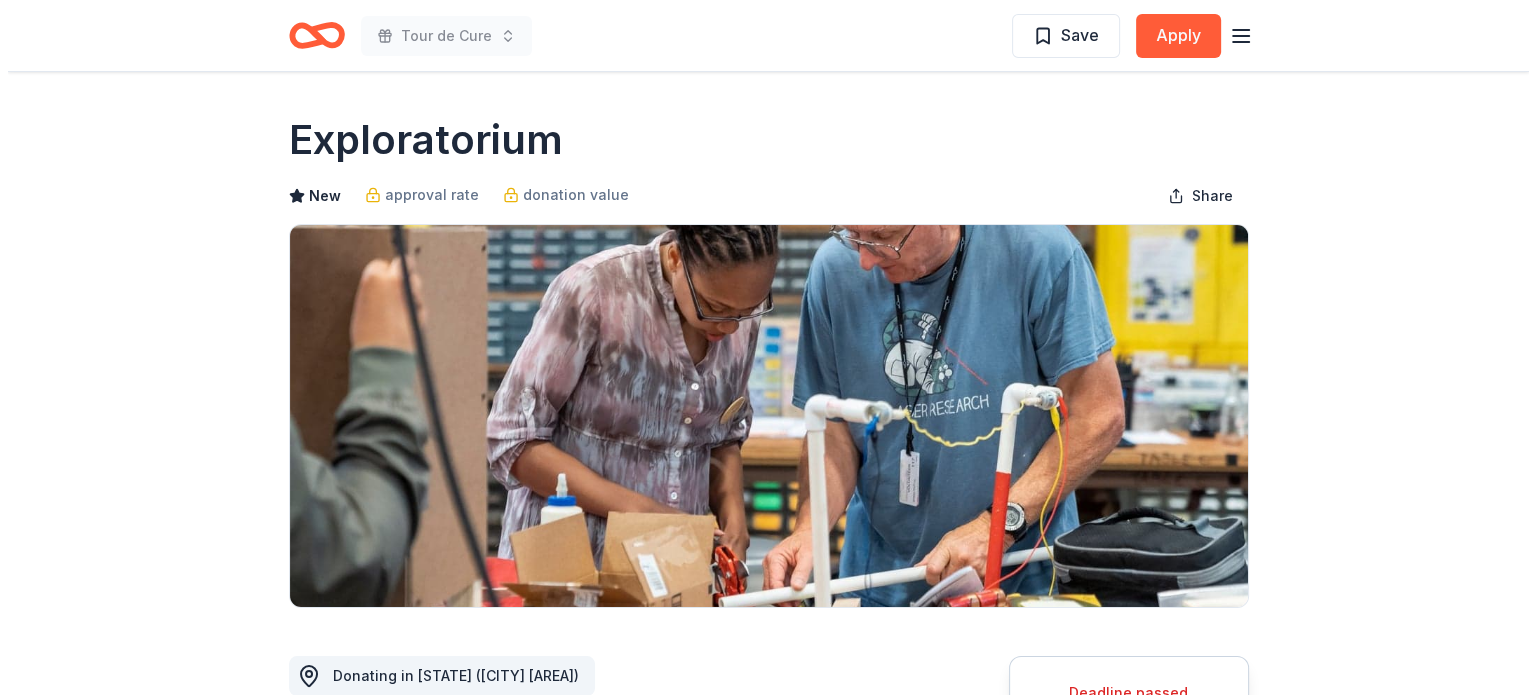 scroll, scrollTop: 324, scrollLeft: 0, axis: vertical 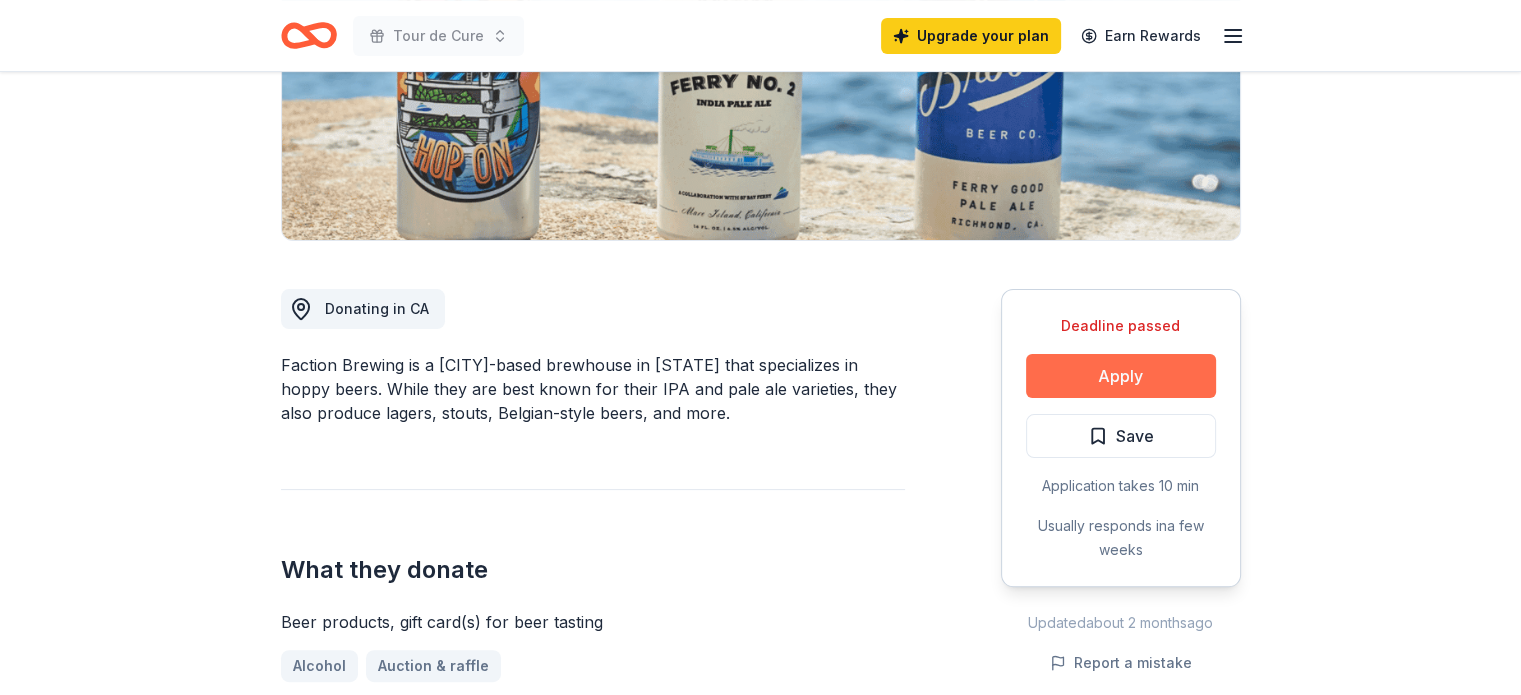 click on "Apply" at bounding box center [1121, 376] 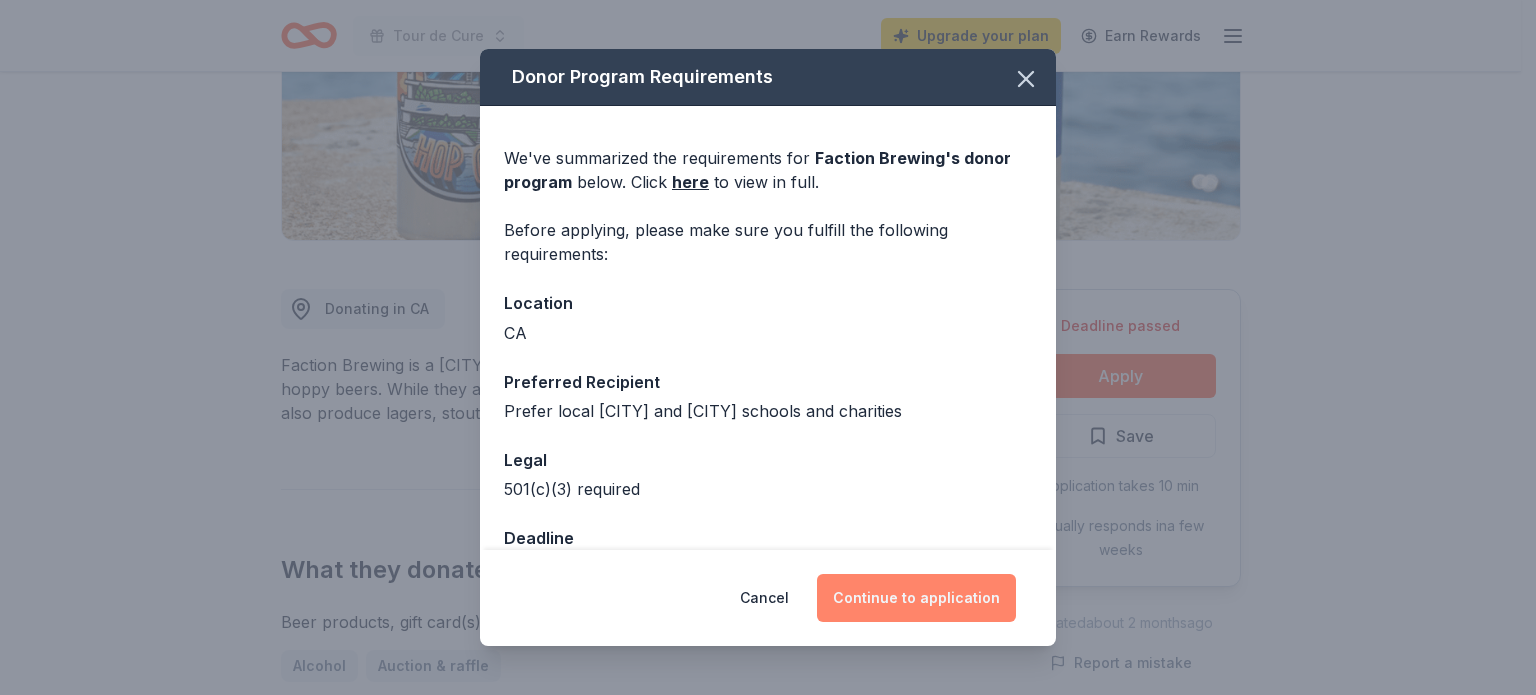 click on "Continue to application" at bounding box center [916, 598] 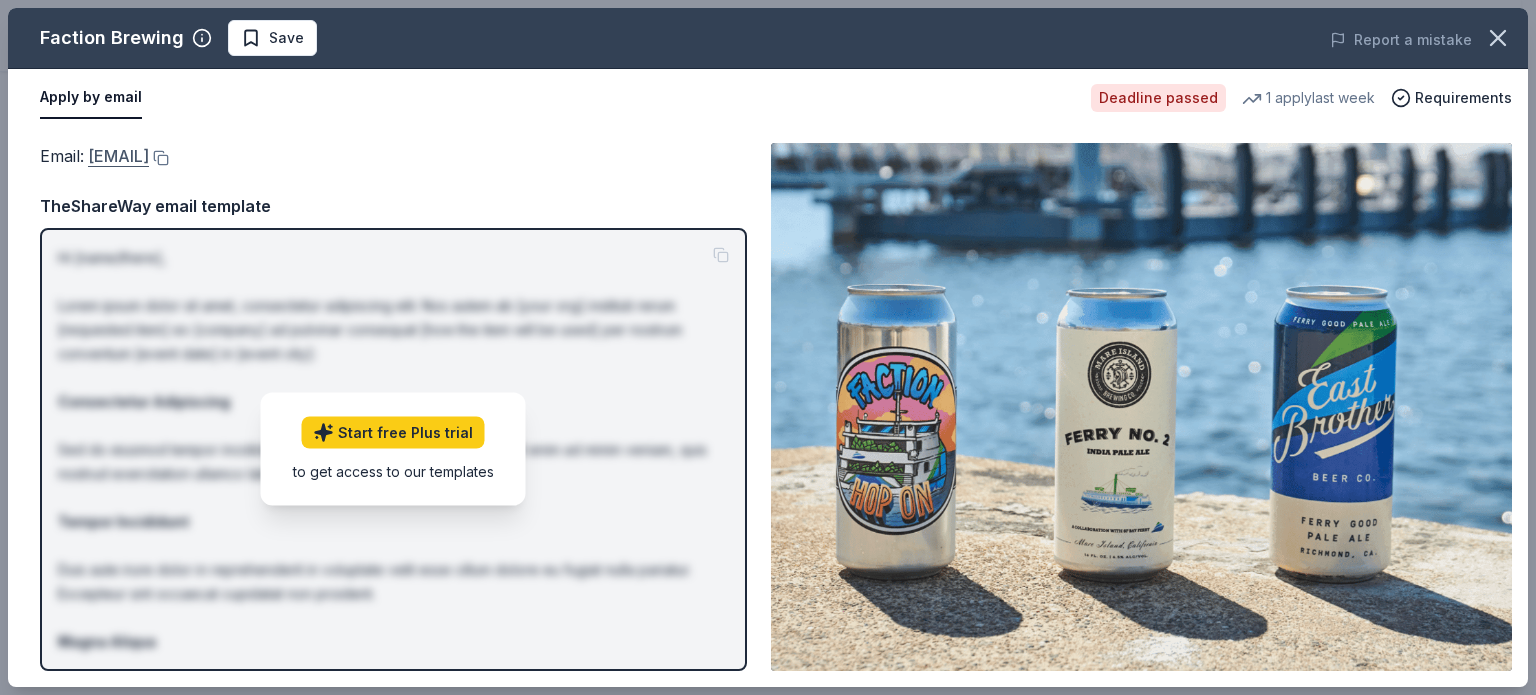 click on "[EMAIL]" at bounding box center (118, 156) 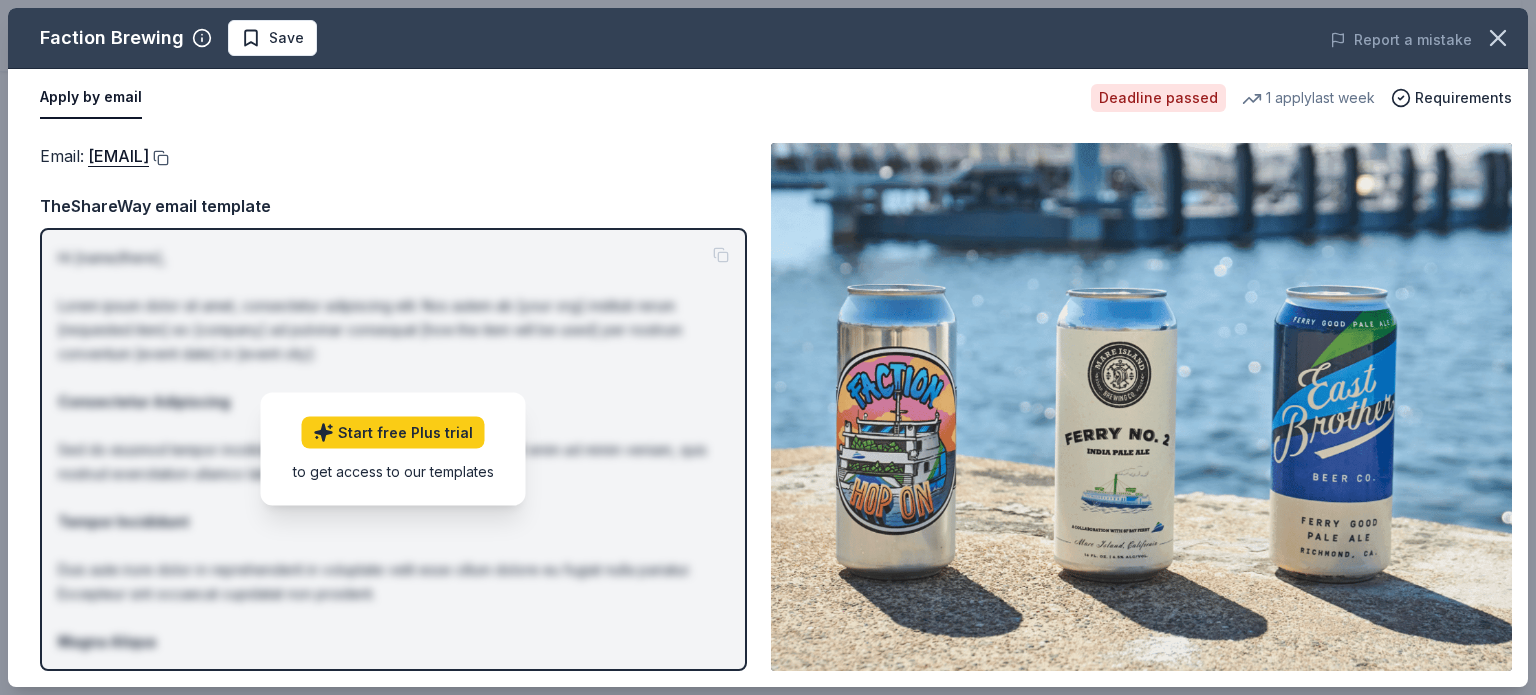 click at bounding box center (159, 158) 